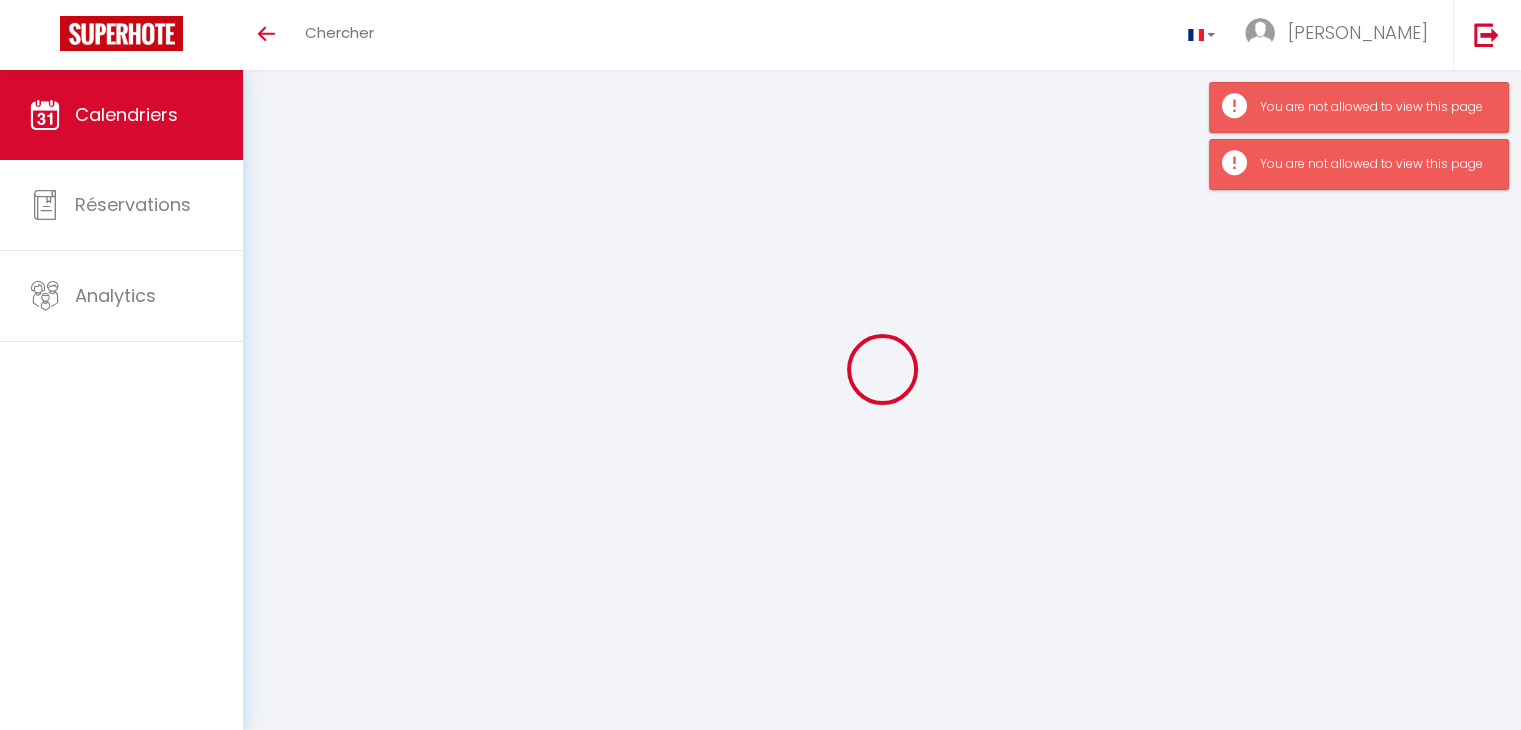 scroll, scrollTop: 70, scrollLeft: 0, axis: vertical 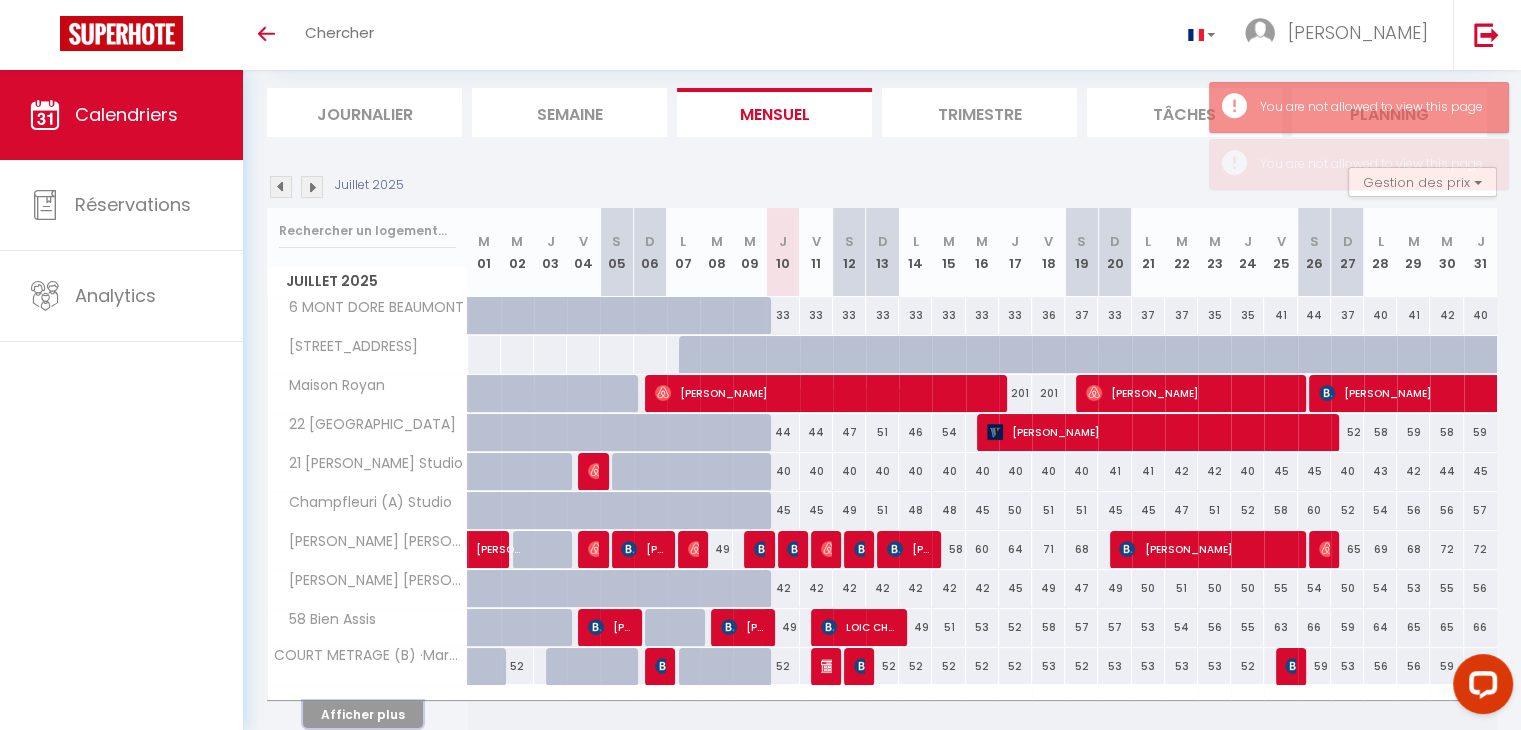 click on "Afficher plus" at bounding box center [363, 714] 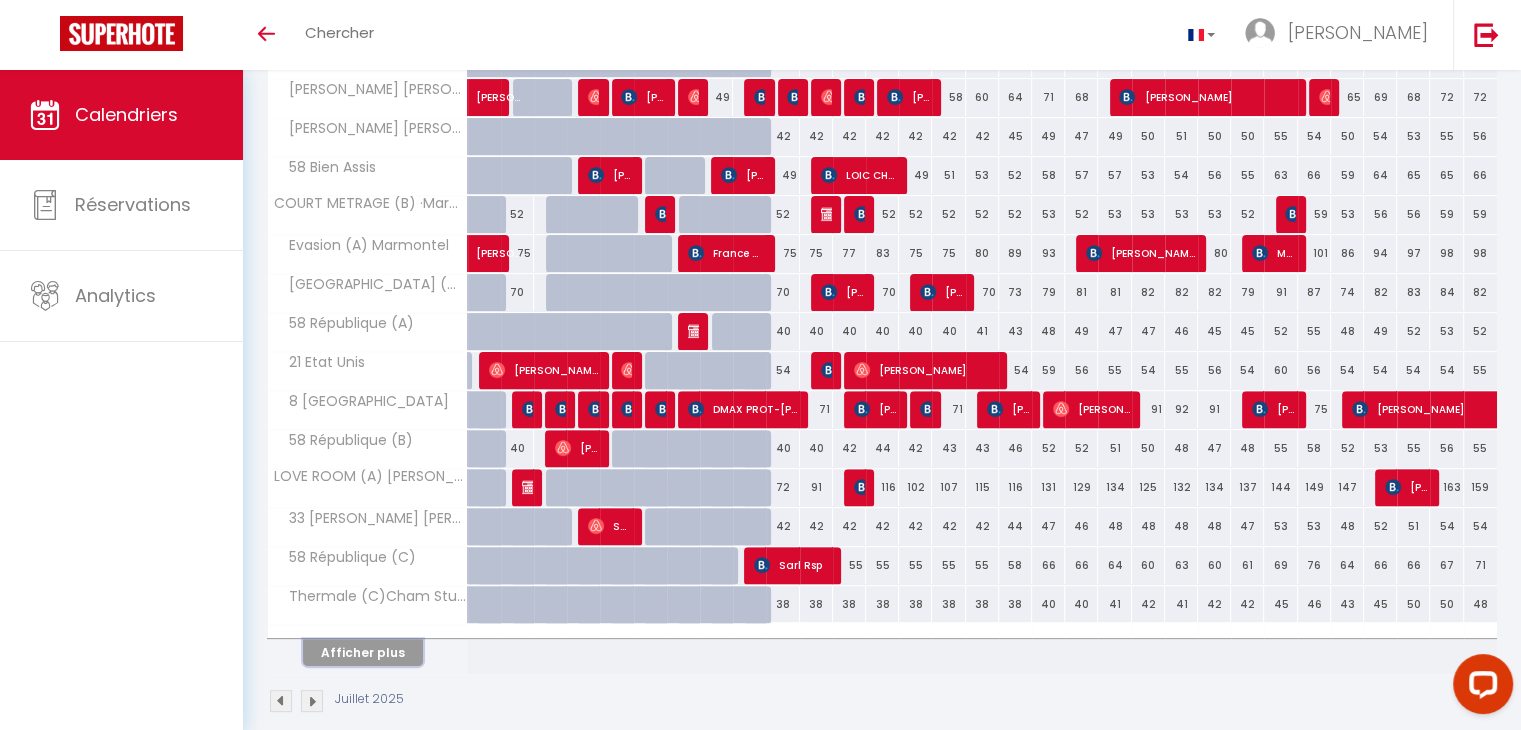 scroll, scrollTop: 584, scrollLeft: 0, axis: vertical 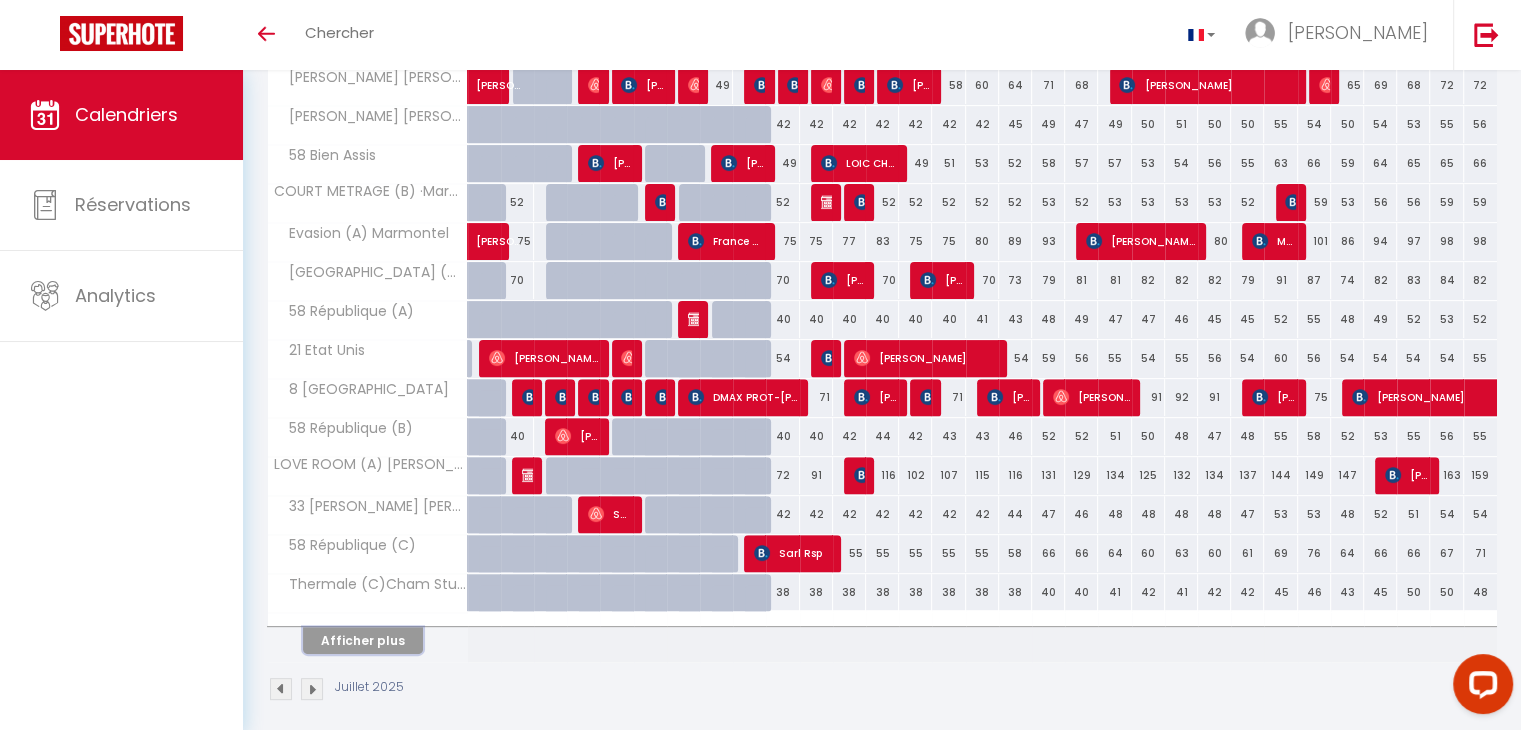 click on "Afficher plus" at bounding box center [363, 640] 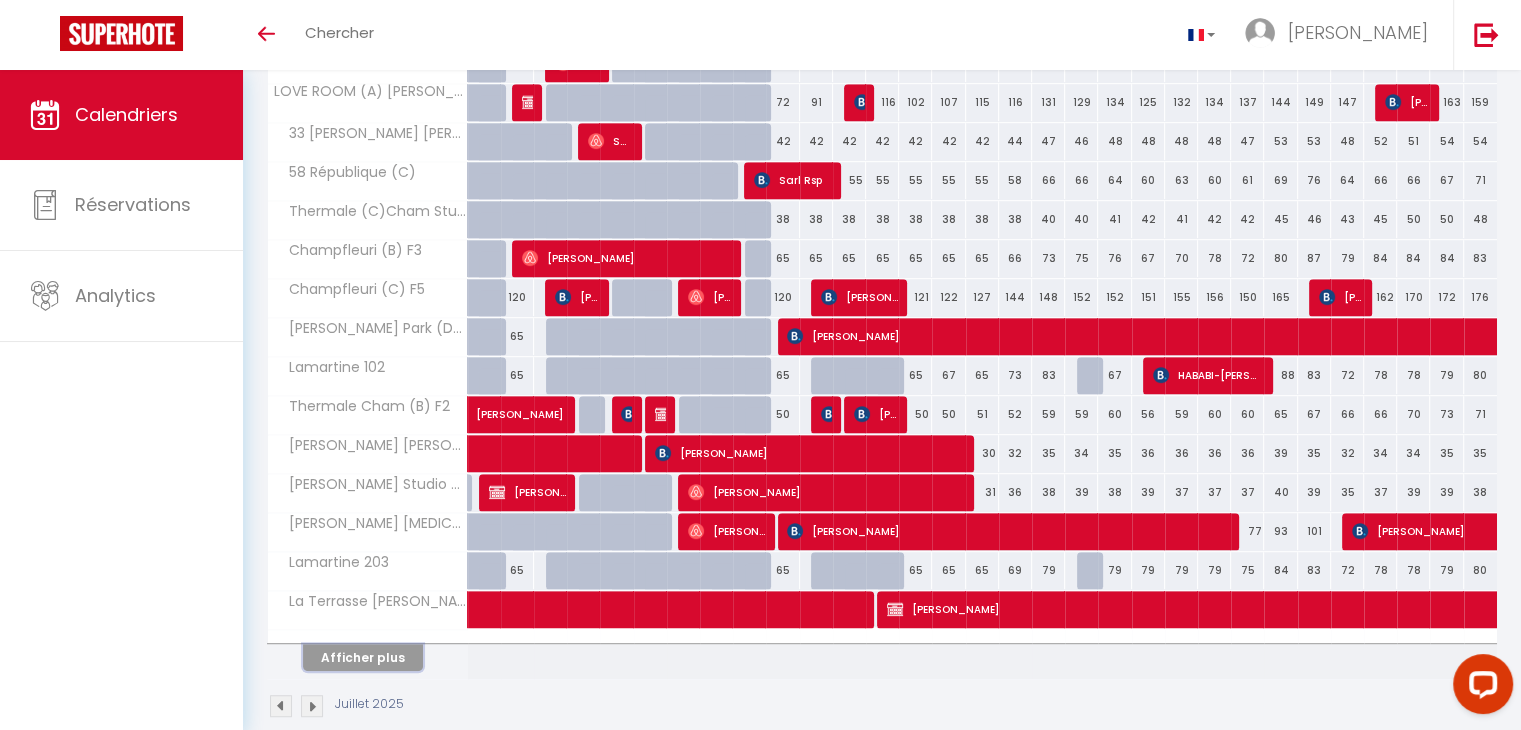 scroll, scrollTop: 965, scrollLeft: 0, axis: vertical 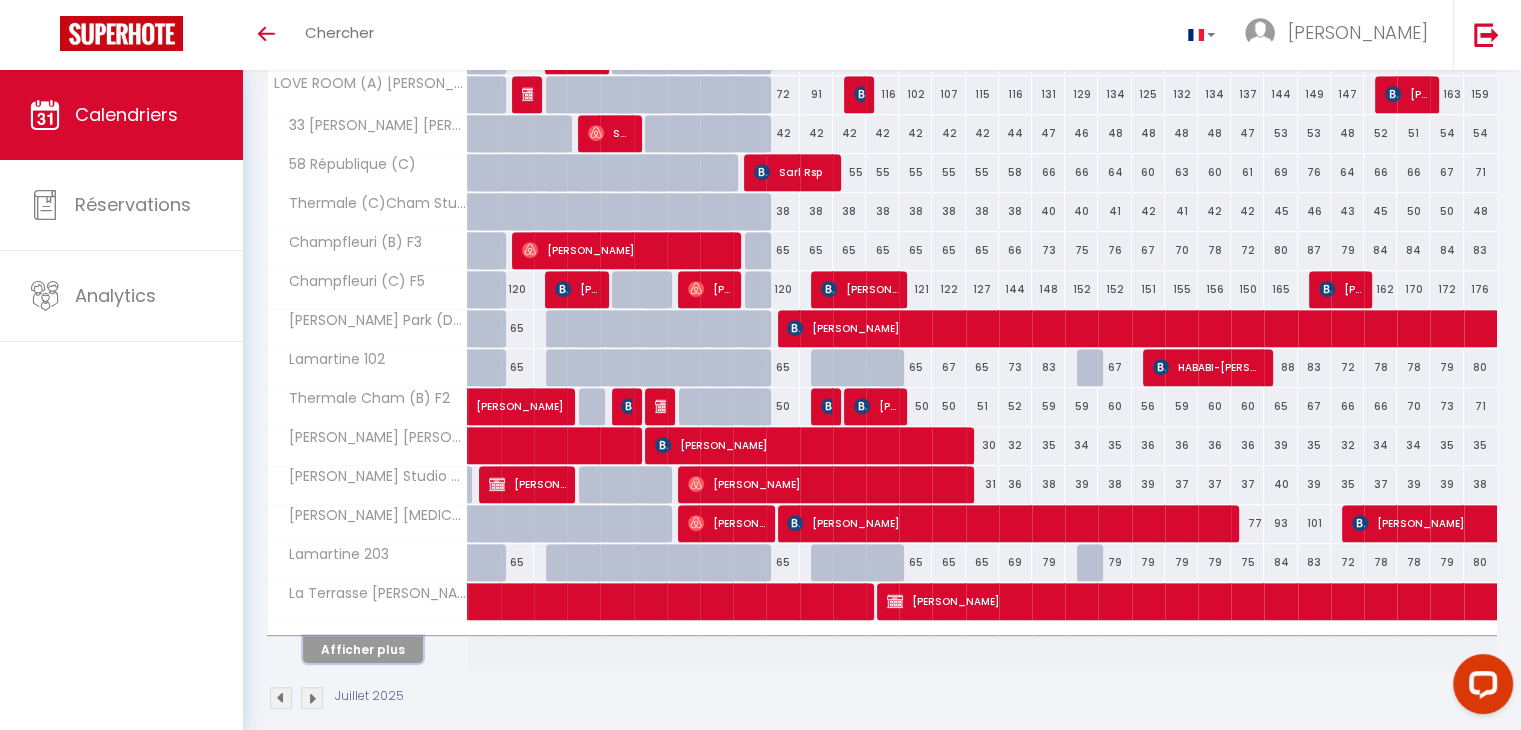 click on "Afficher plus" at bounding box center [363, 649] 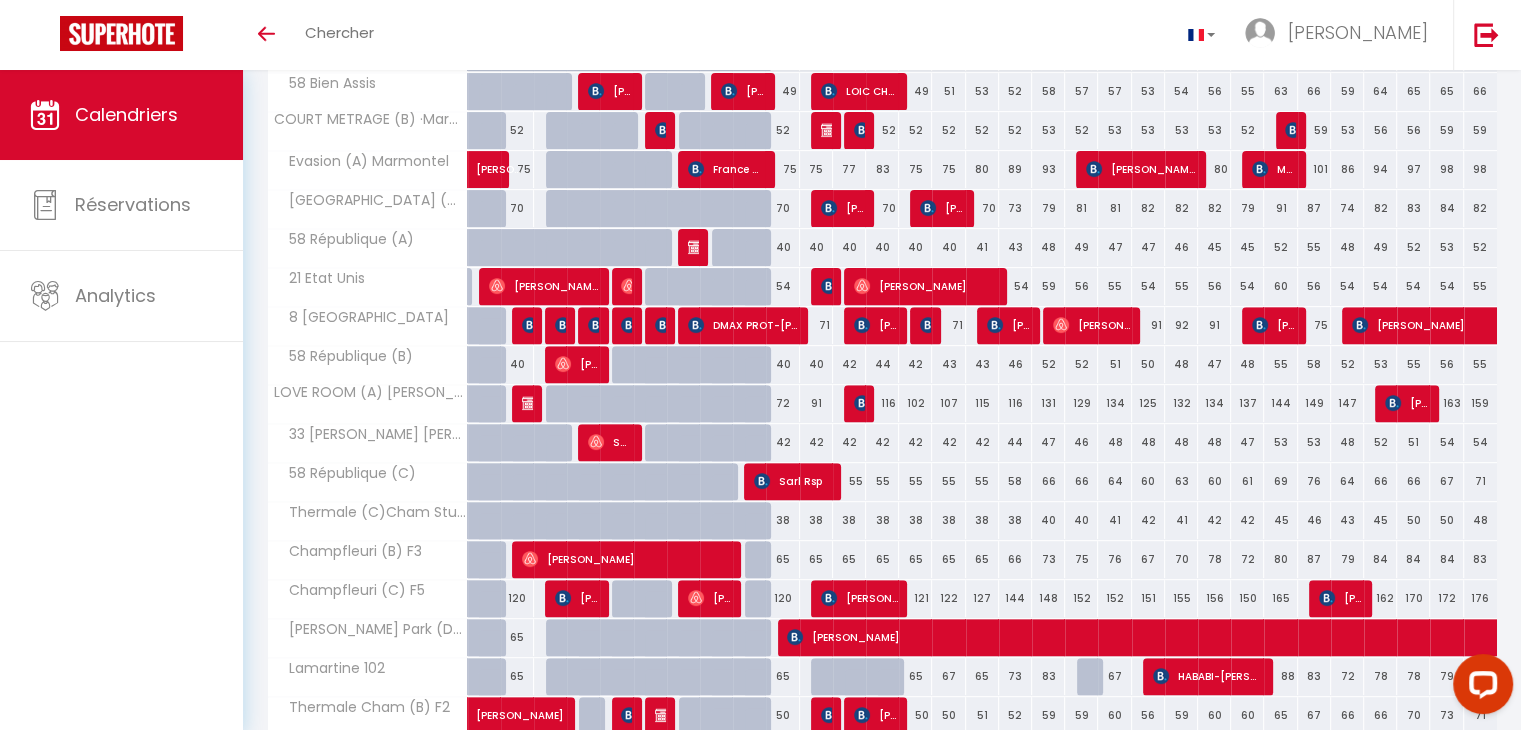 scroll, scrollTop: 0, scrollLeft: 0, axis: both 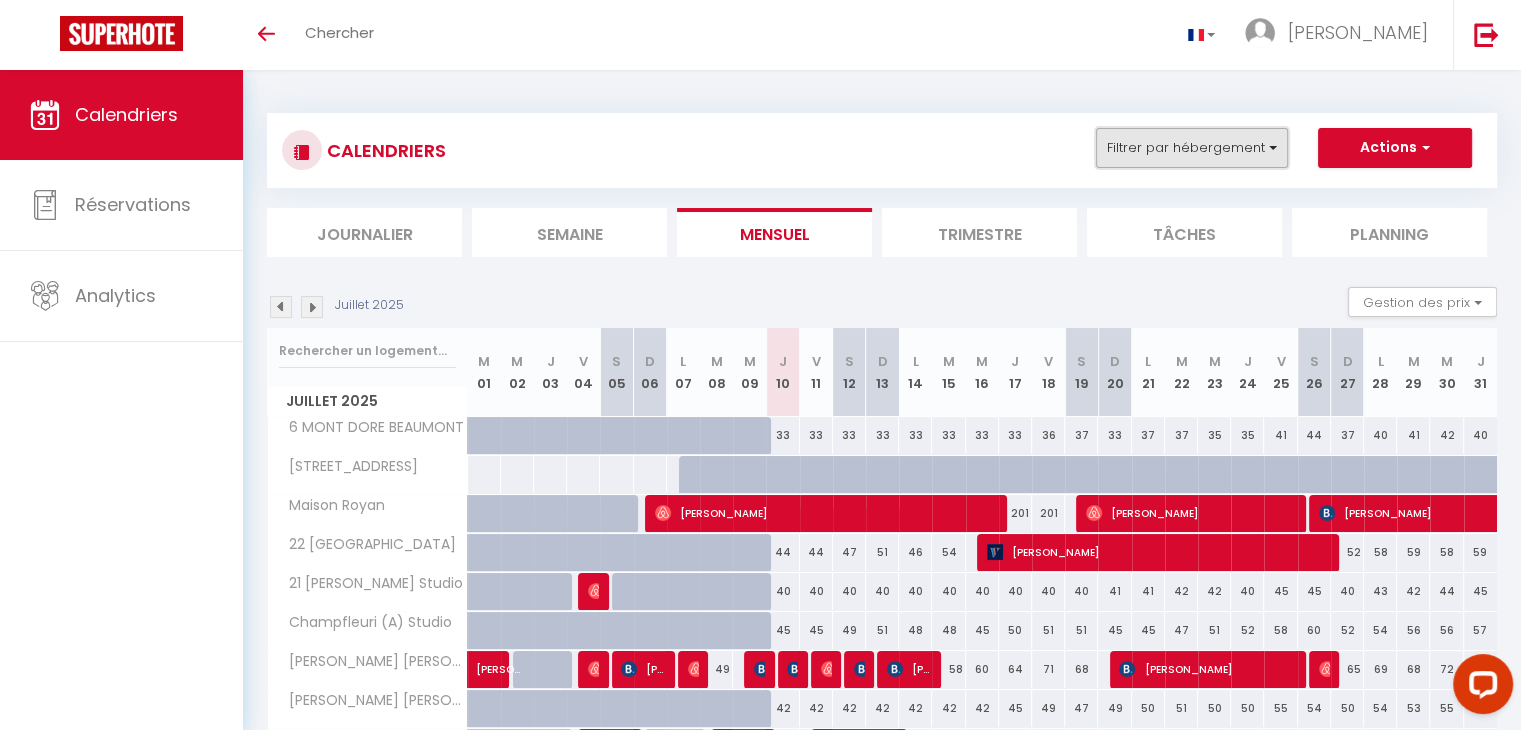 click on "Filtrer par hébergement" at bounding box center (1192, 148) 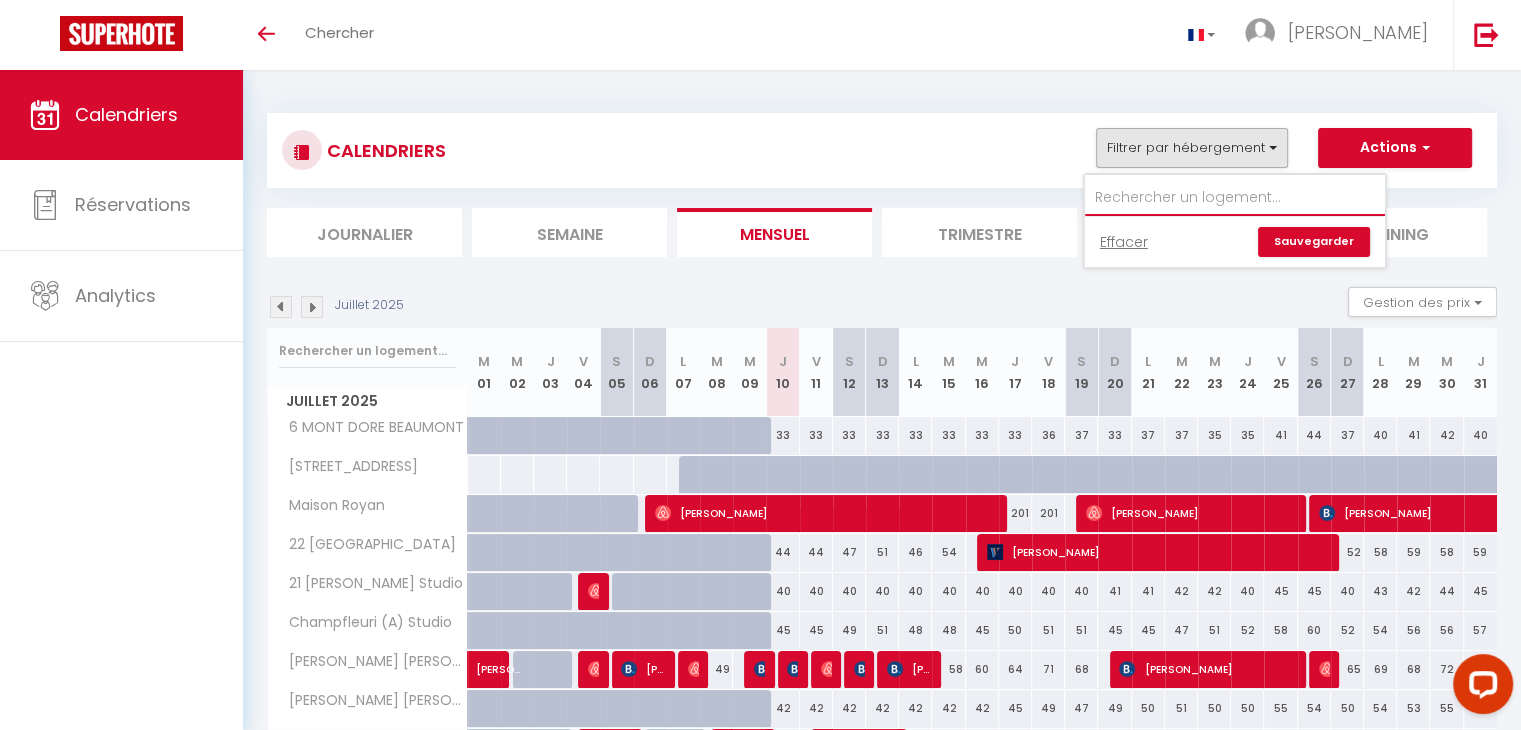 click at bounding box center [1235, 198] 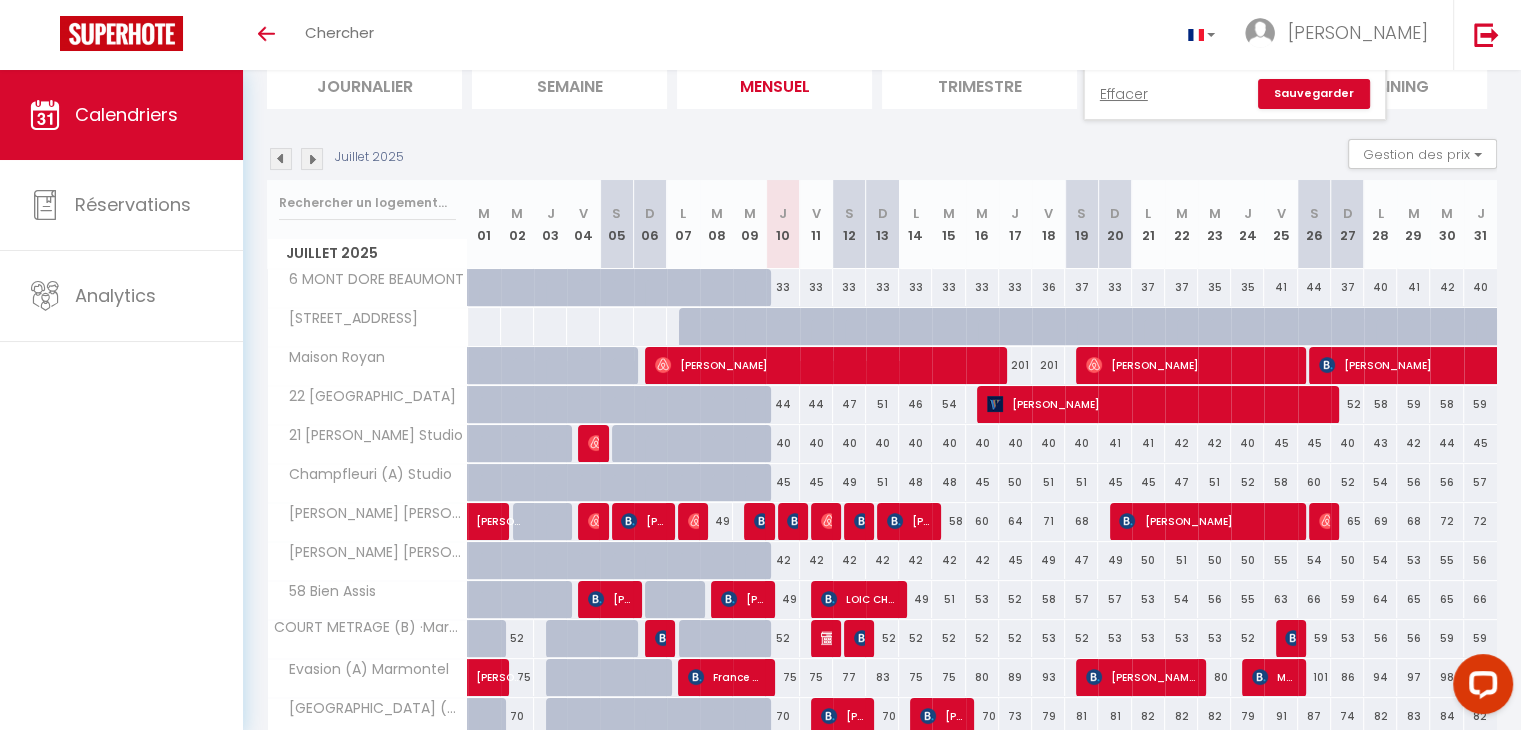 scroll, scrollTop: 0, scrollLeft: 0, axis: both 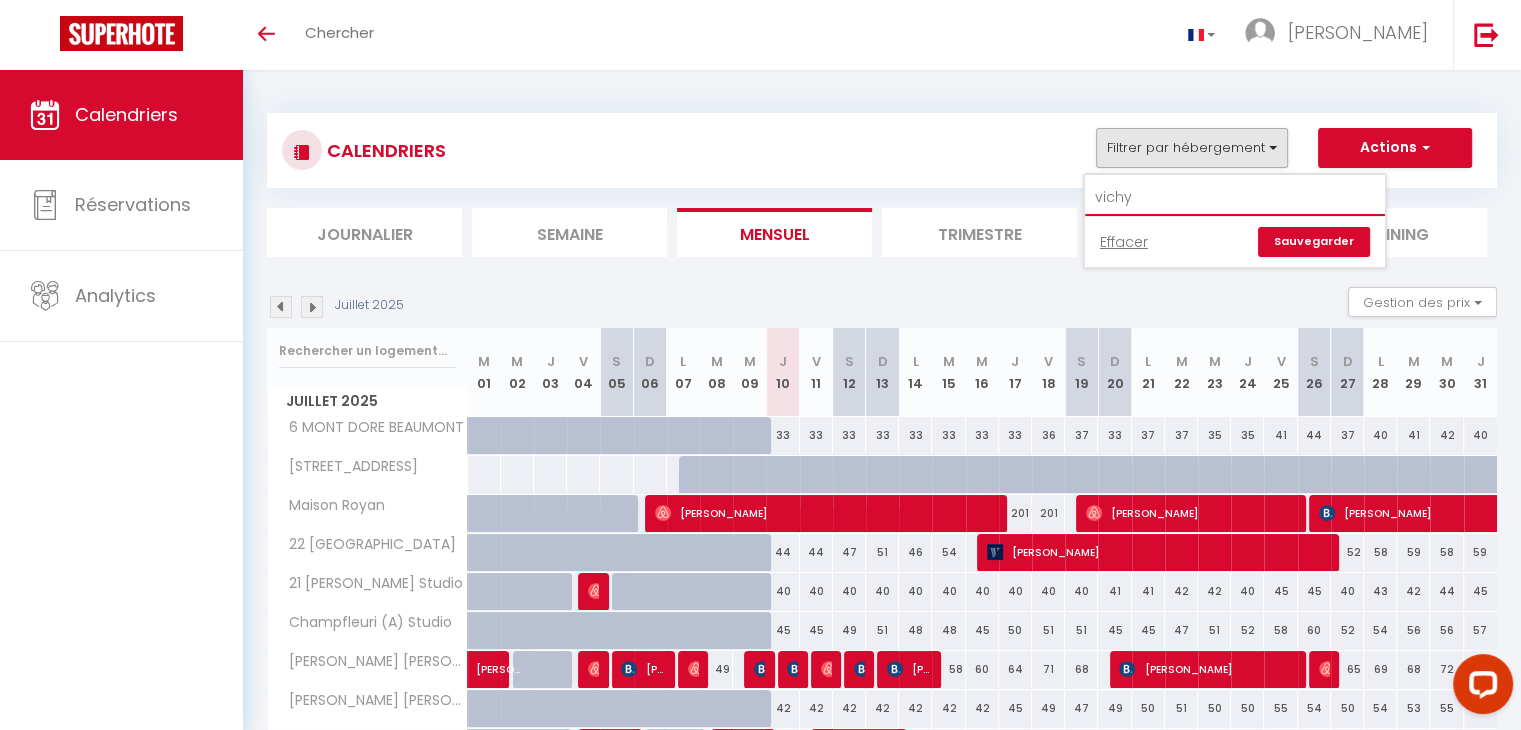 type on "vichy" 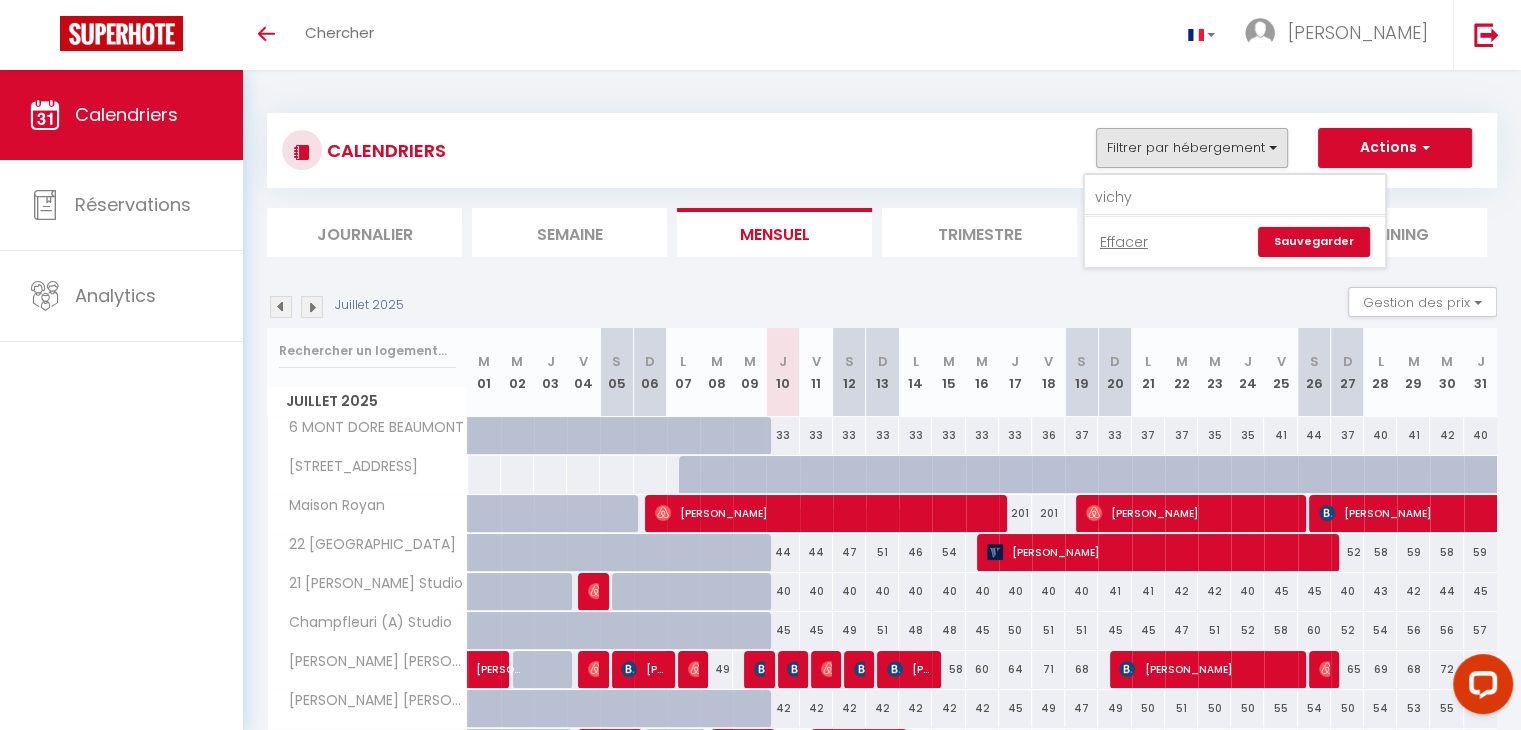click on "Sauvegarder" at bounding box center [1314, 242] 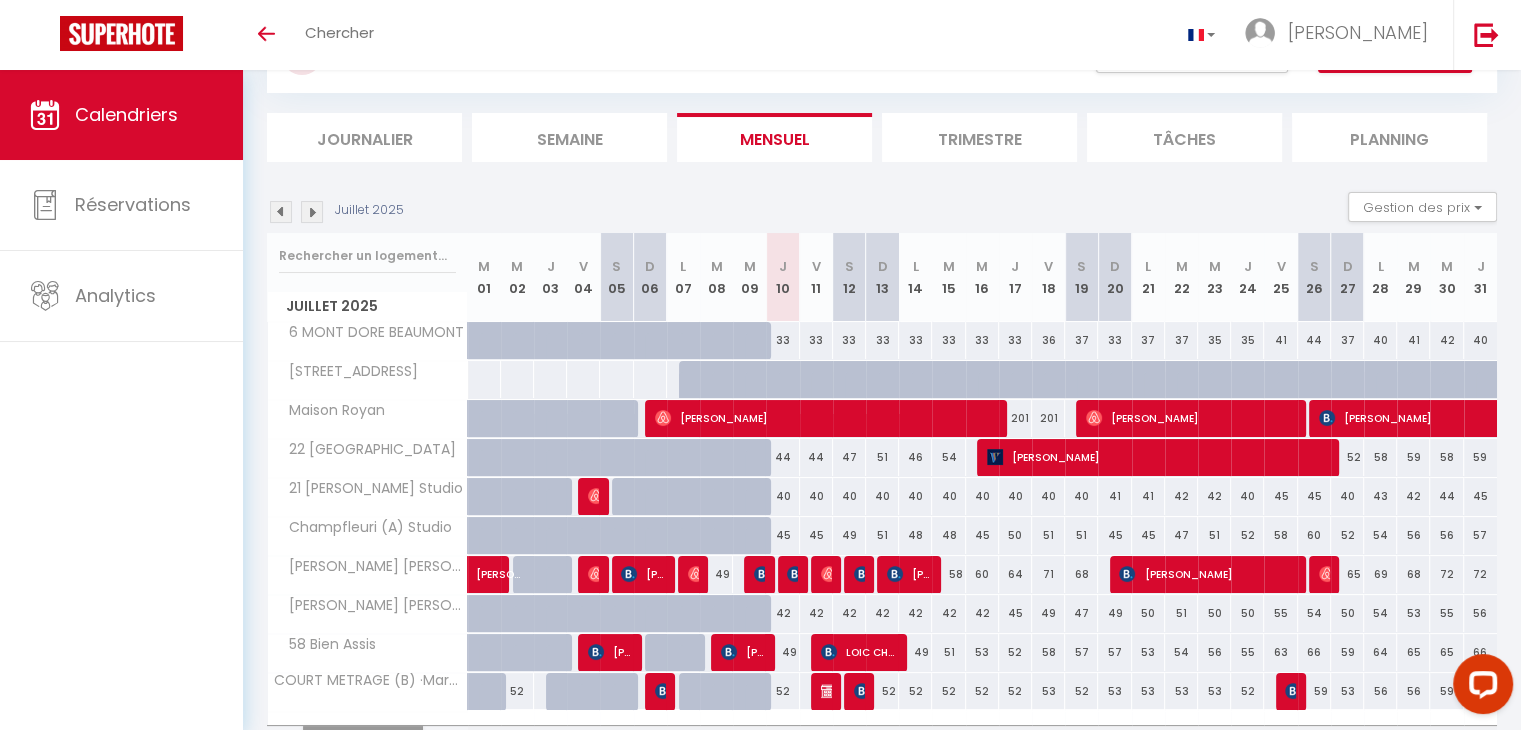 scroll, scrollTop: 205, scrollLeft: 0, axis: vertical 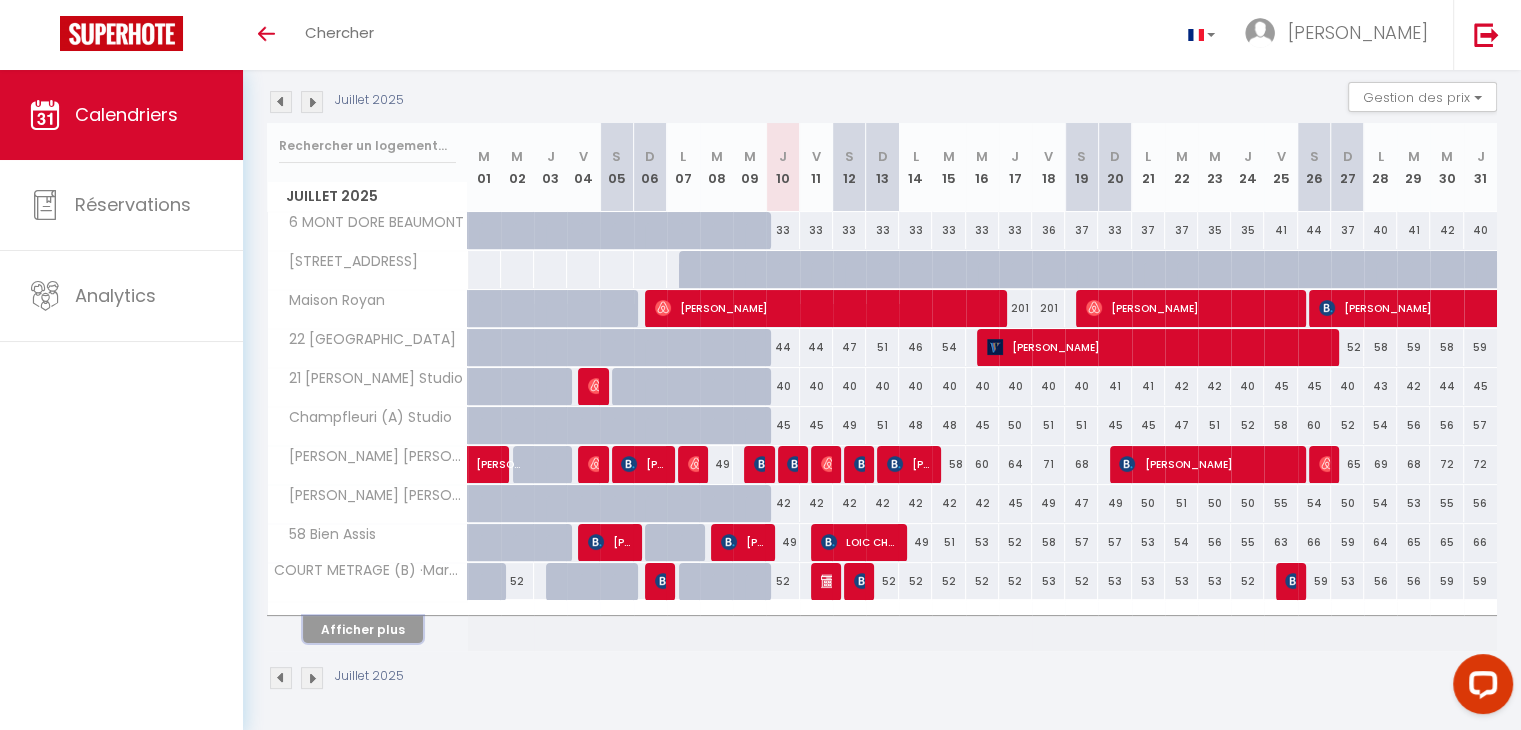 click on "Afficher plus" at bounding box center [363, 629] 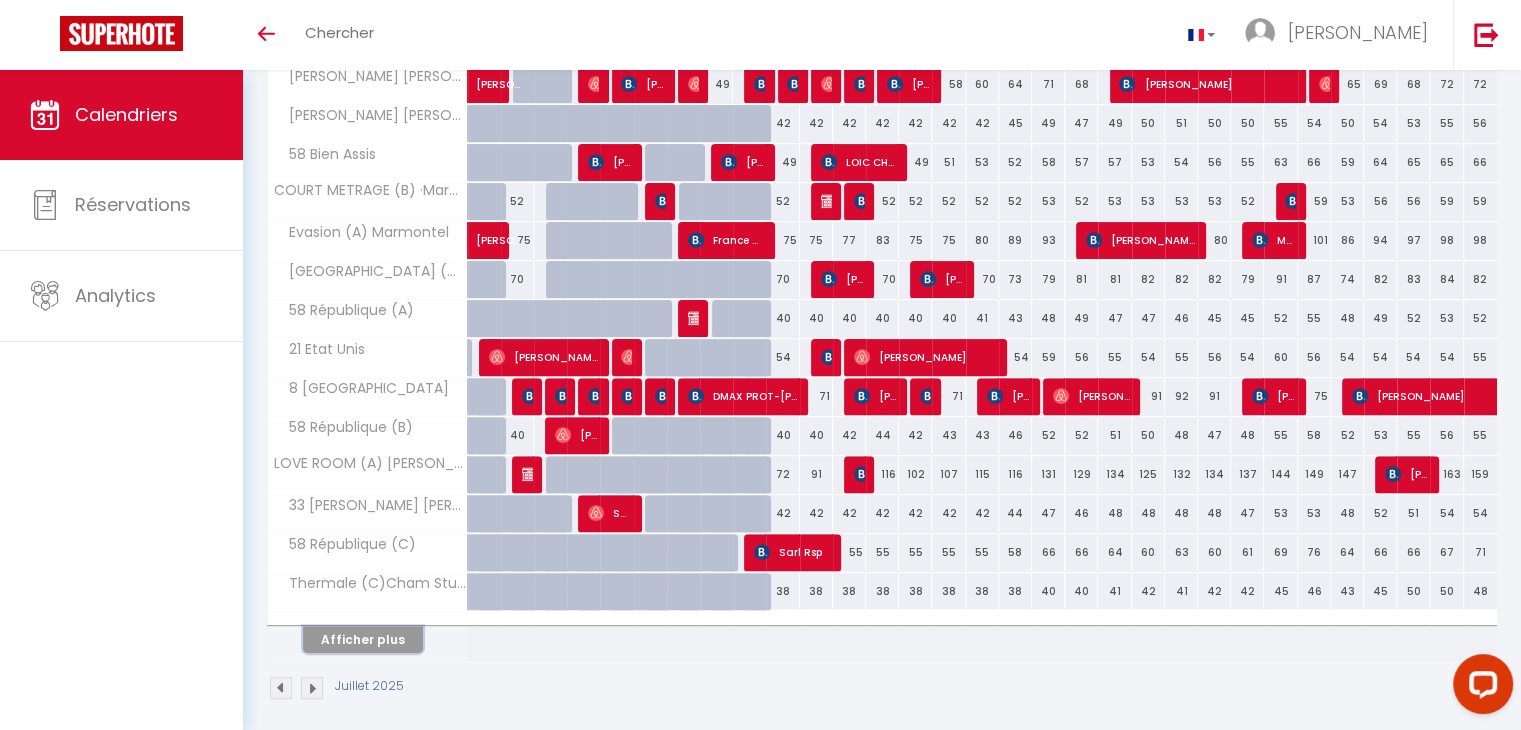 scroll, scrollTop: 582, scrollLeft: 0, axis: vertical 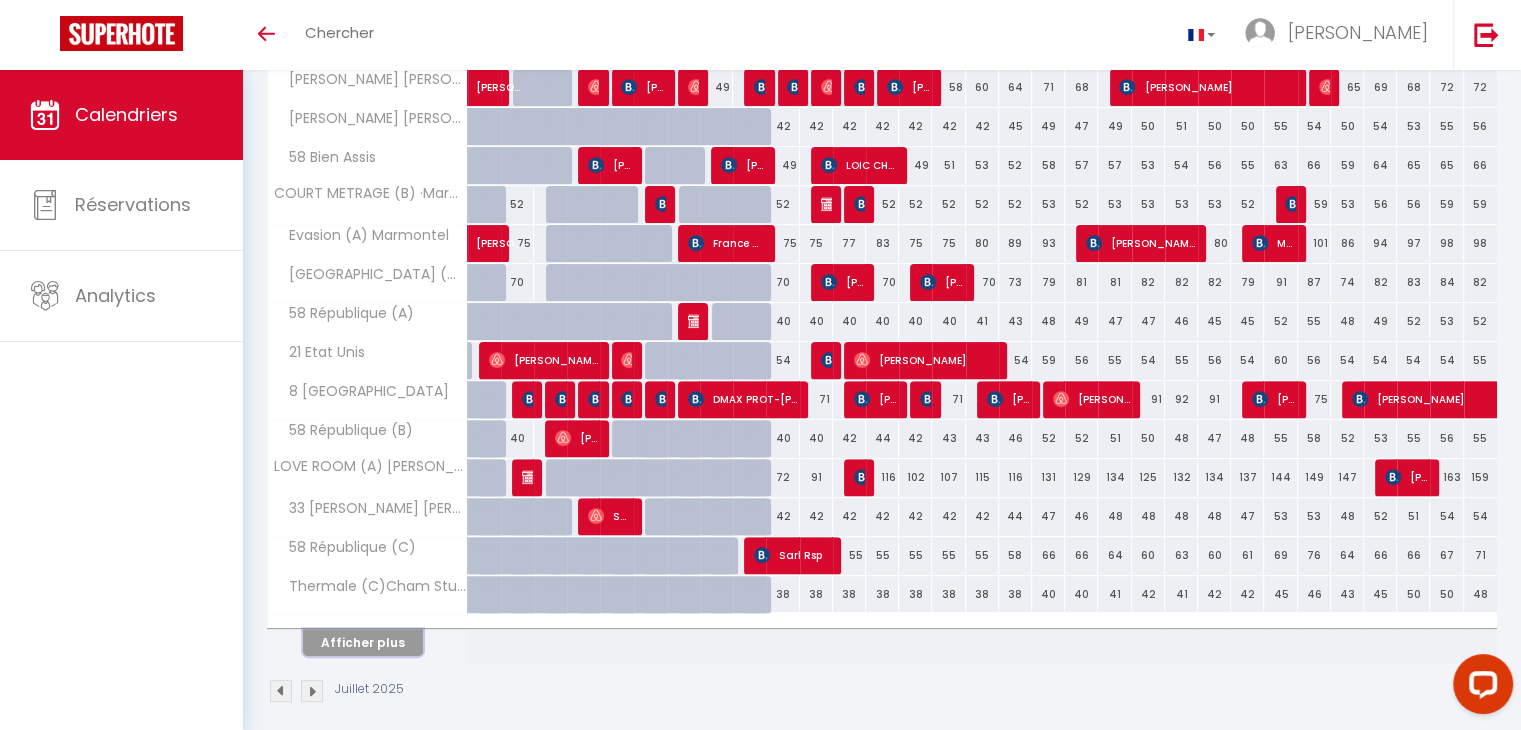 click on "Afficher plus" at bounding box center (363, 642) 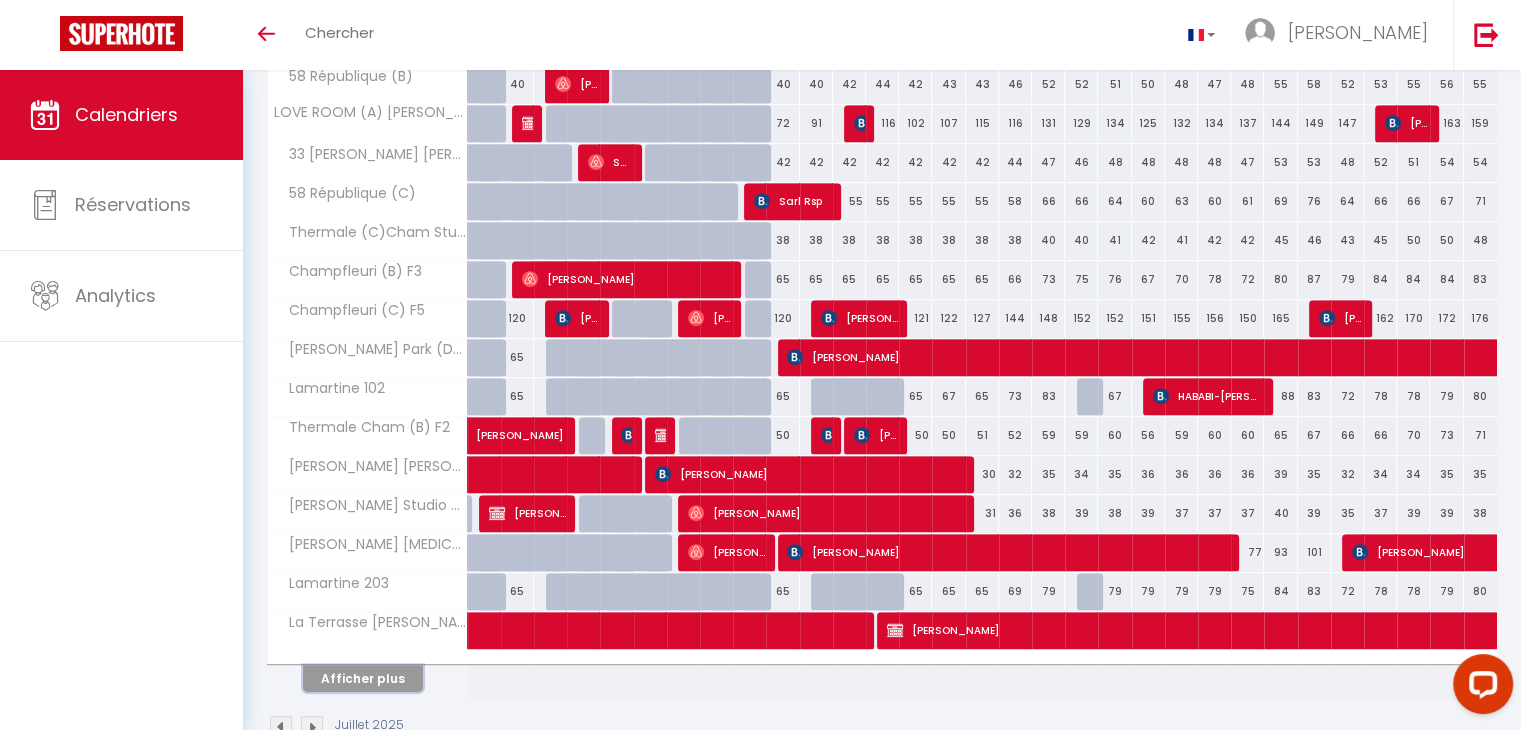 scroll, scrollTop: 981, scrollLeft: 0, axis: vertical 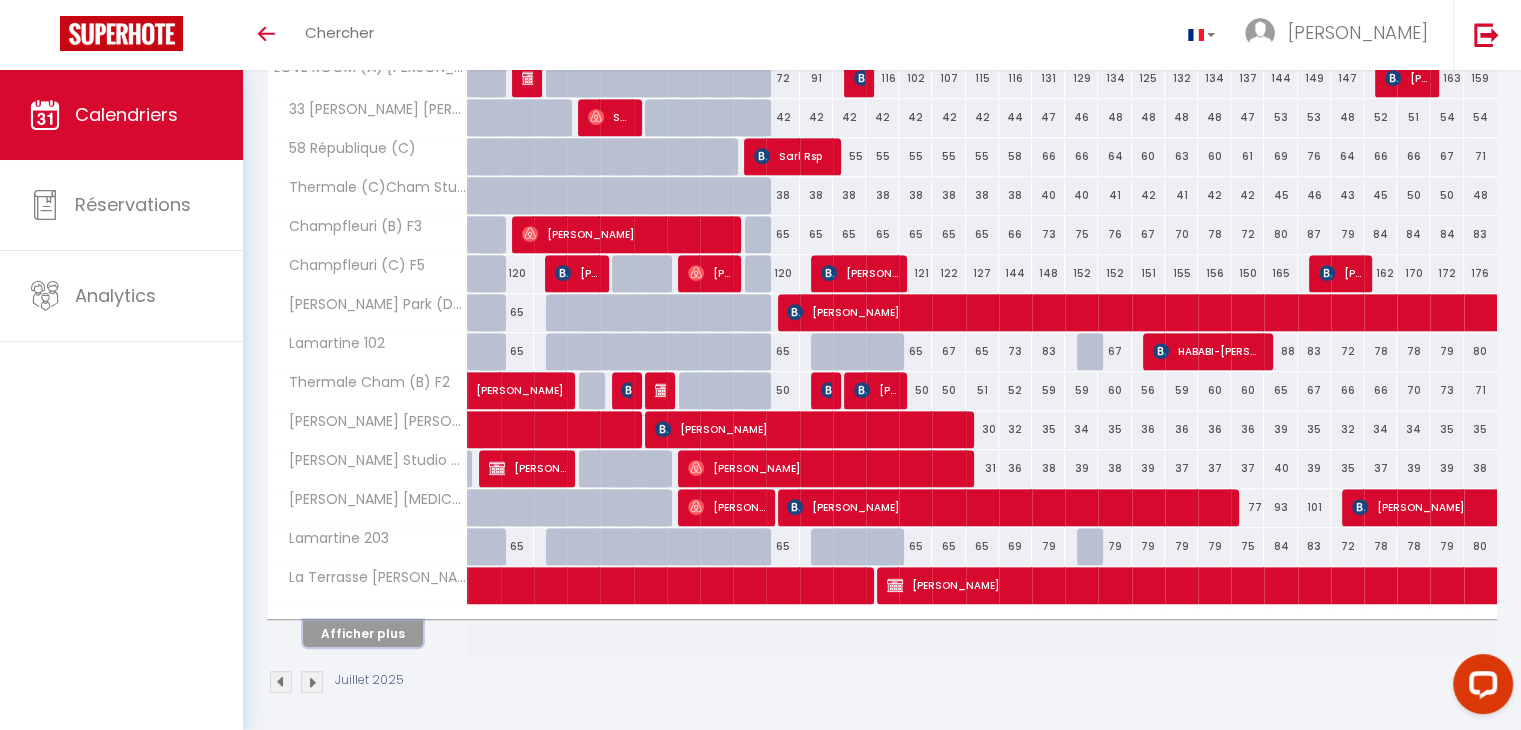 click on "Afficher plus" at bounding box center (363, 633) 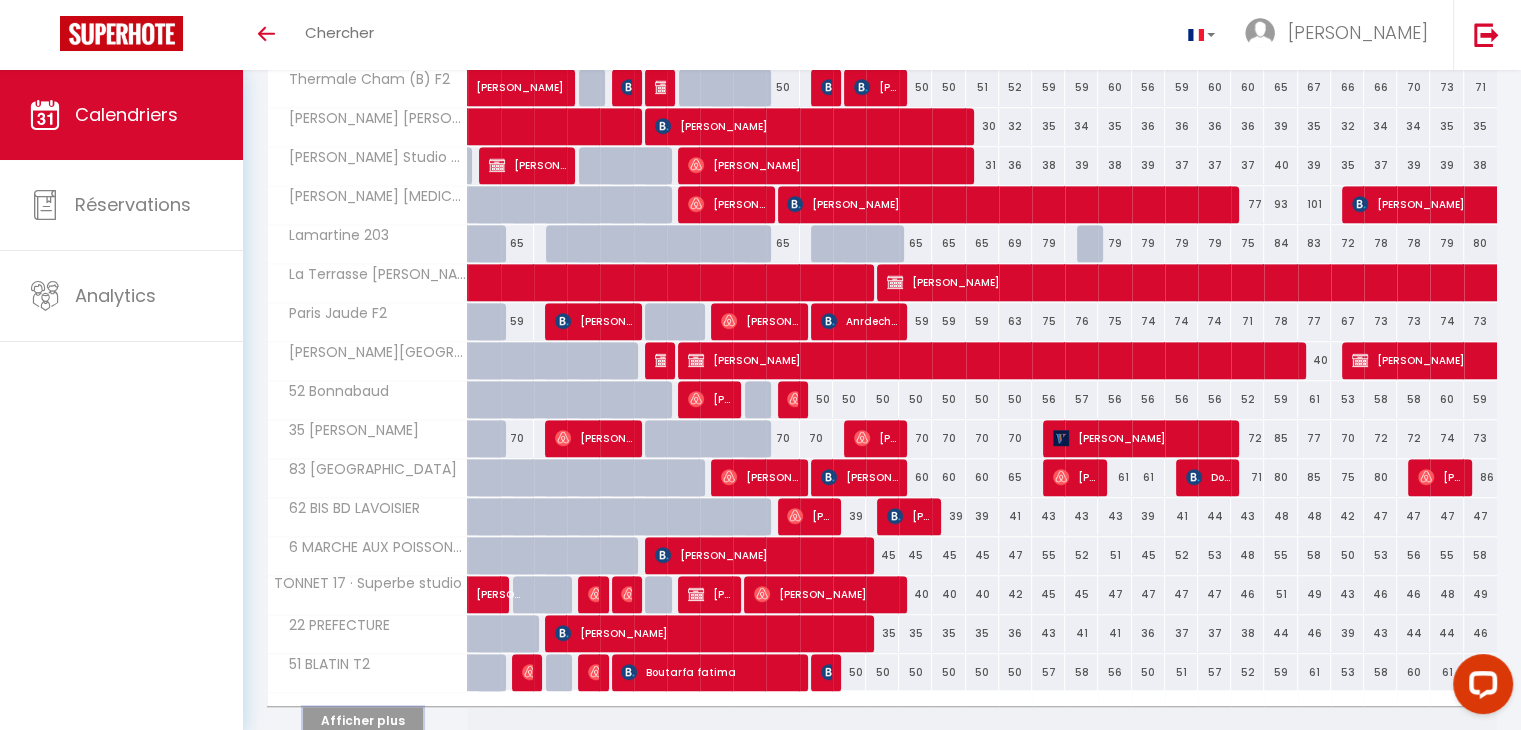 scroll, scrollTop: 1369, scrollLeft: 0, axis: vertical 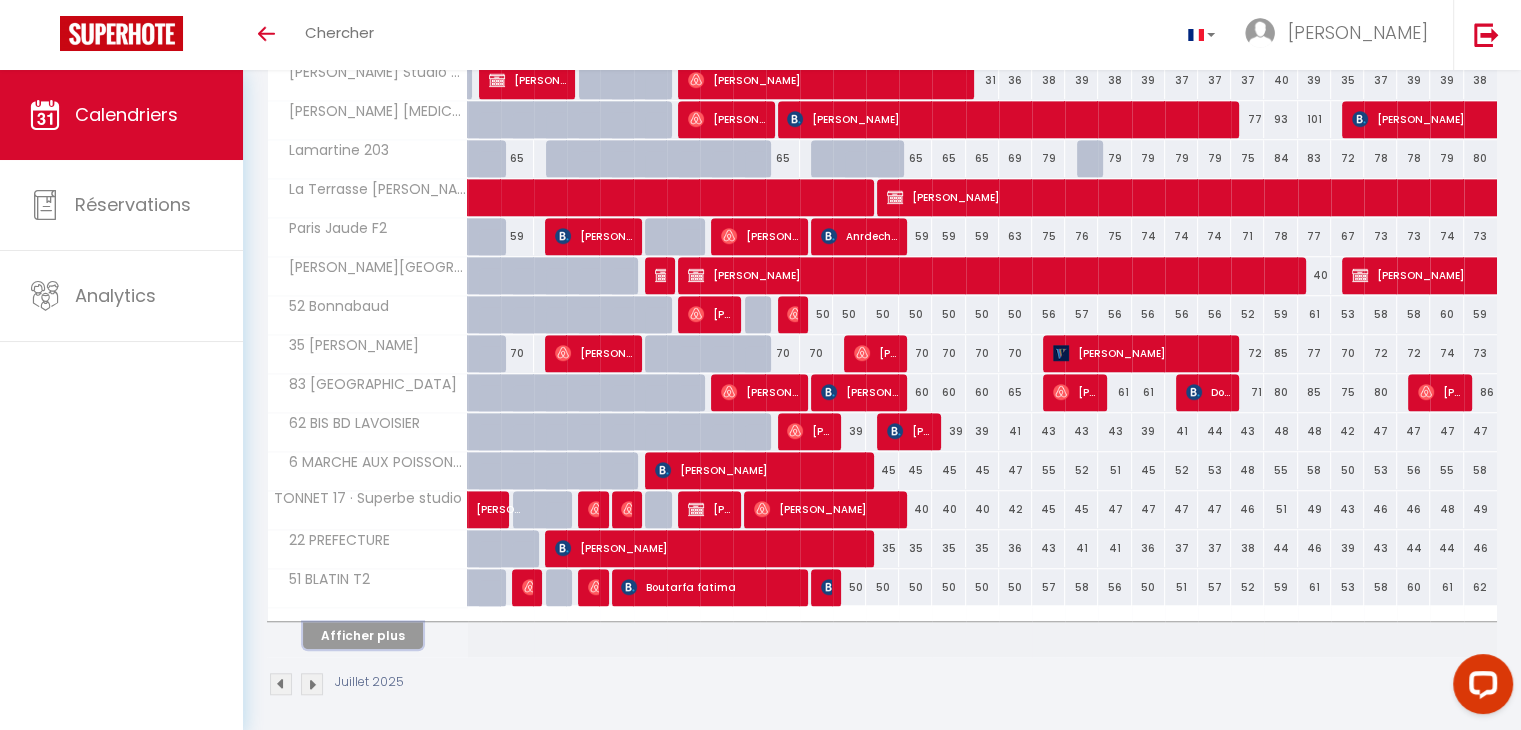 click on "Afficher plus" at bounding box center [363, 635] 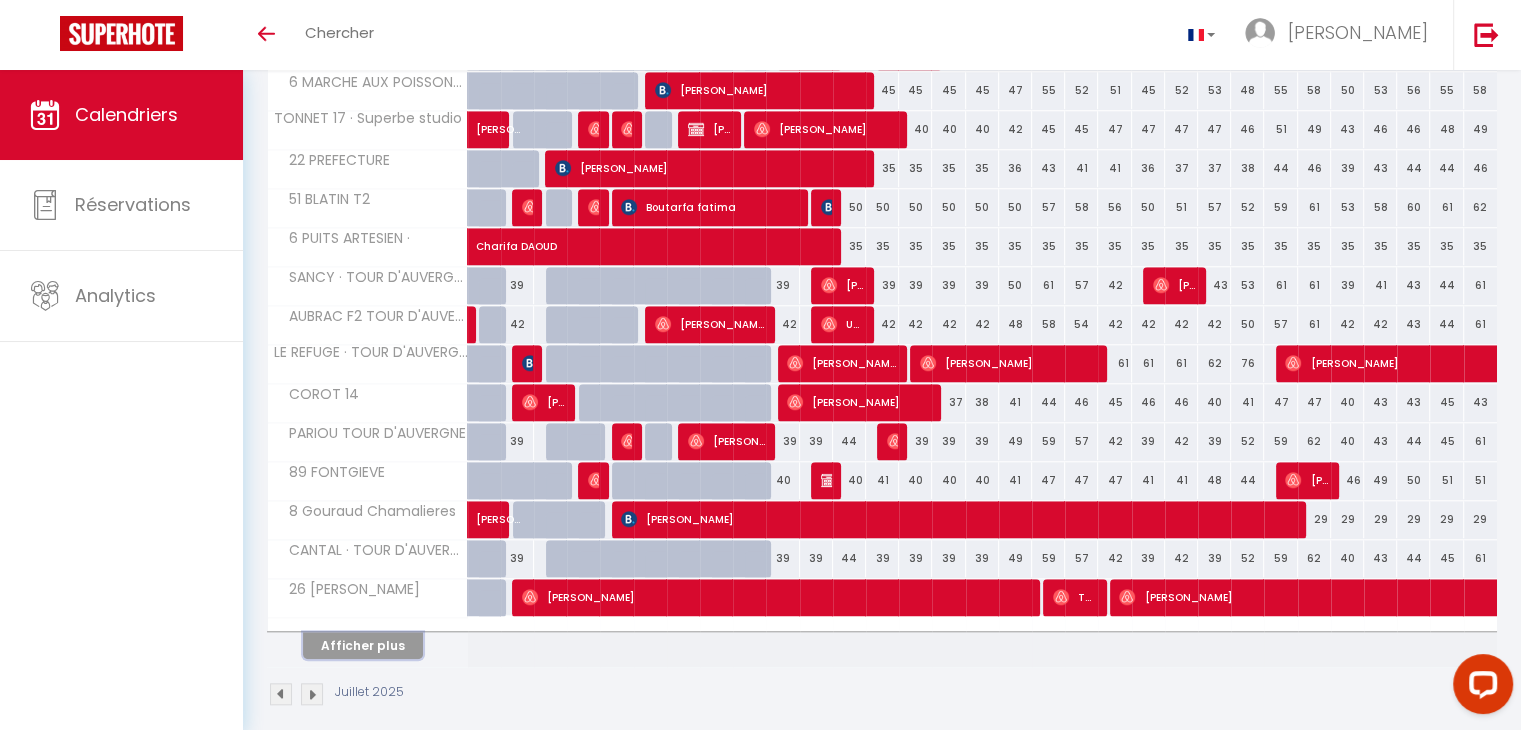 scroll, scrollTop: 1750, scrollLeft: 0, axis: vertical 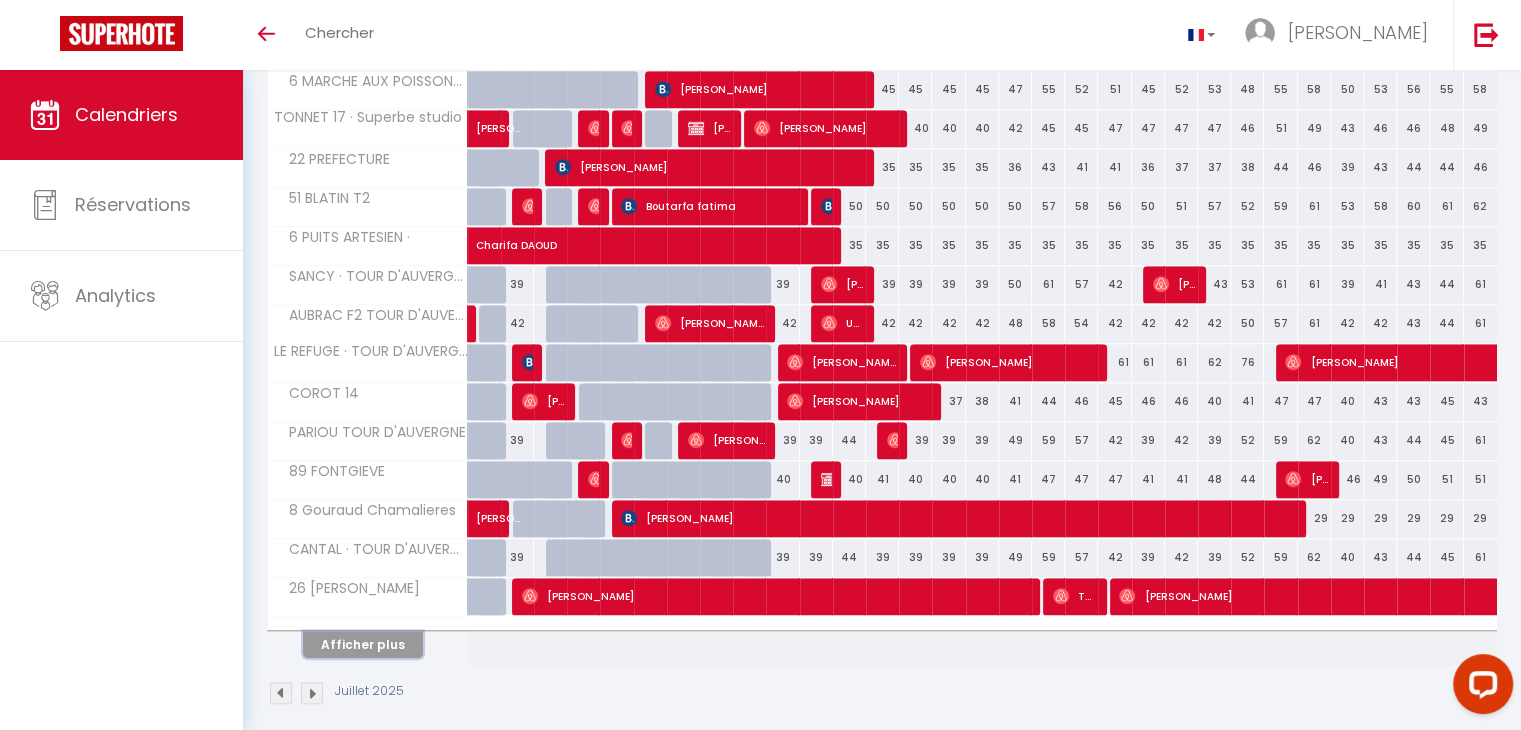 click on "Afficher plus" at bounding box center [363, 644] 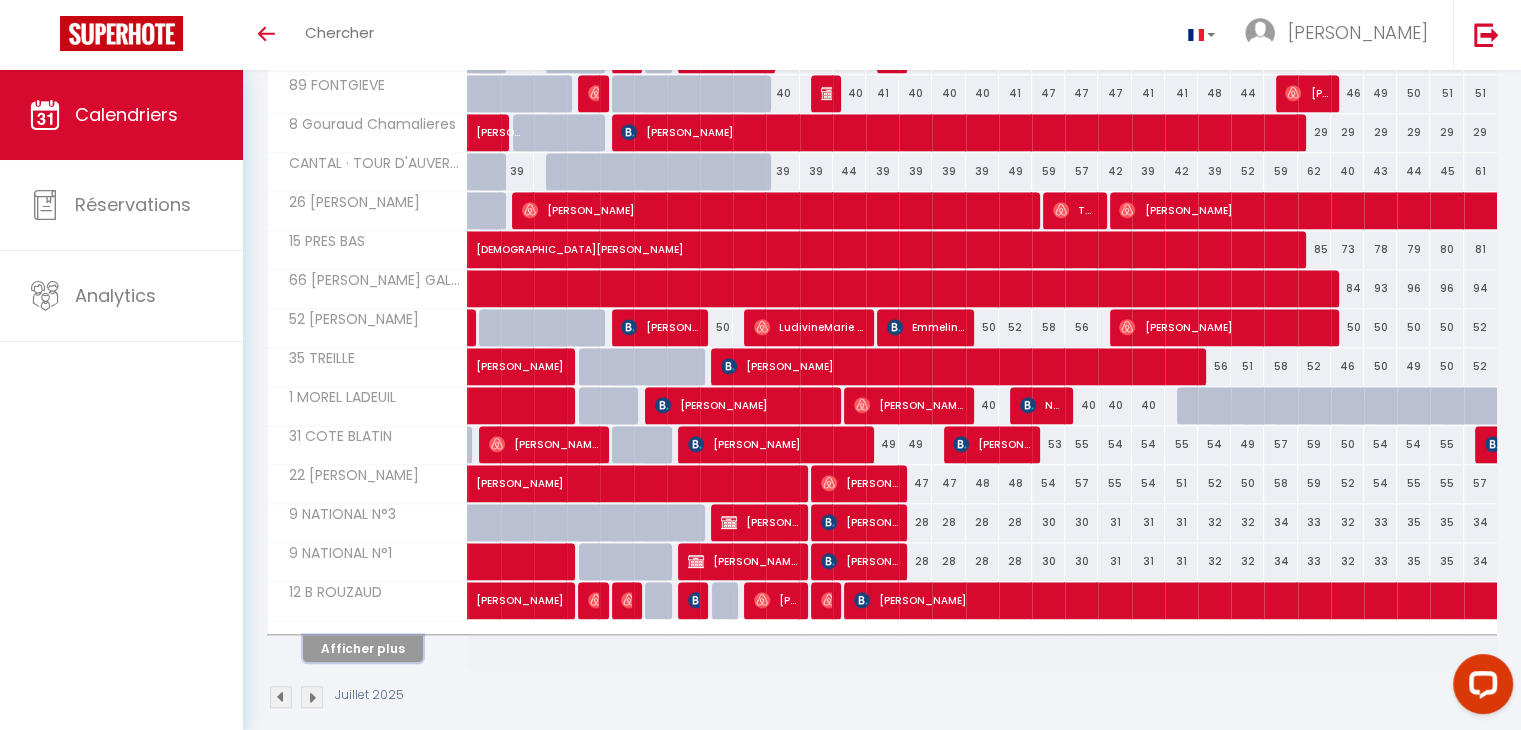 scroll, scrollTop: 2137, scrollLeft: 0, axis: vertical 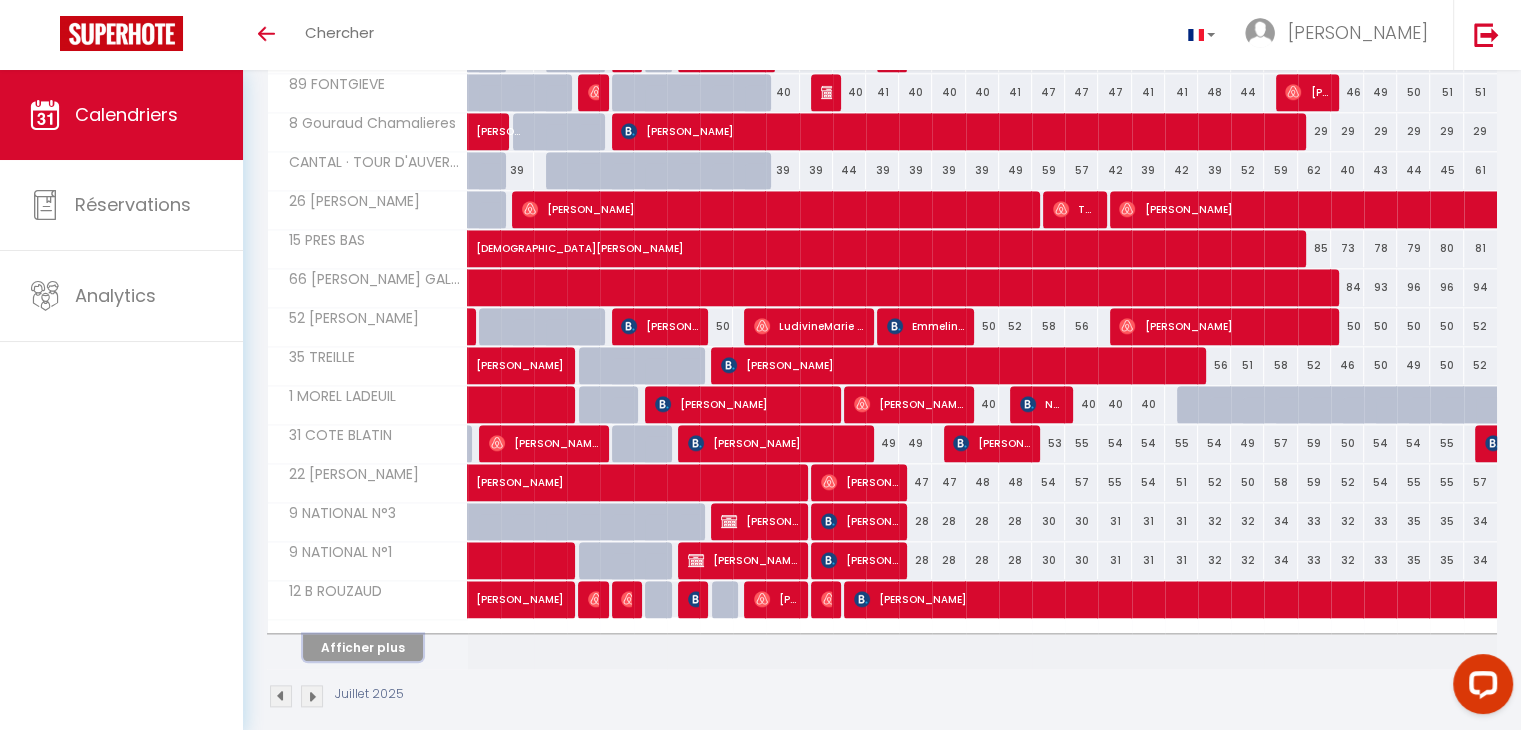 click on "Afficher plus" at bounding box center [363, 647] 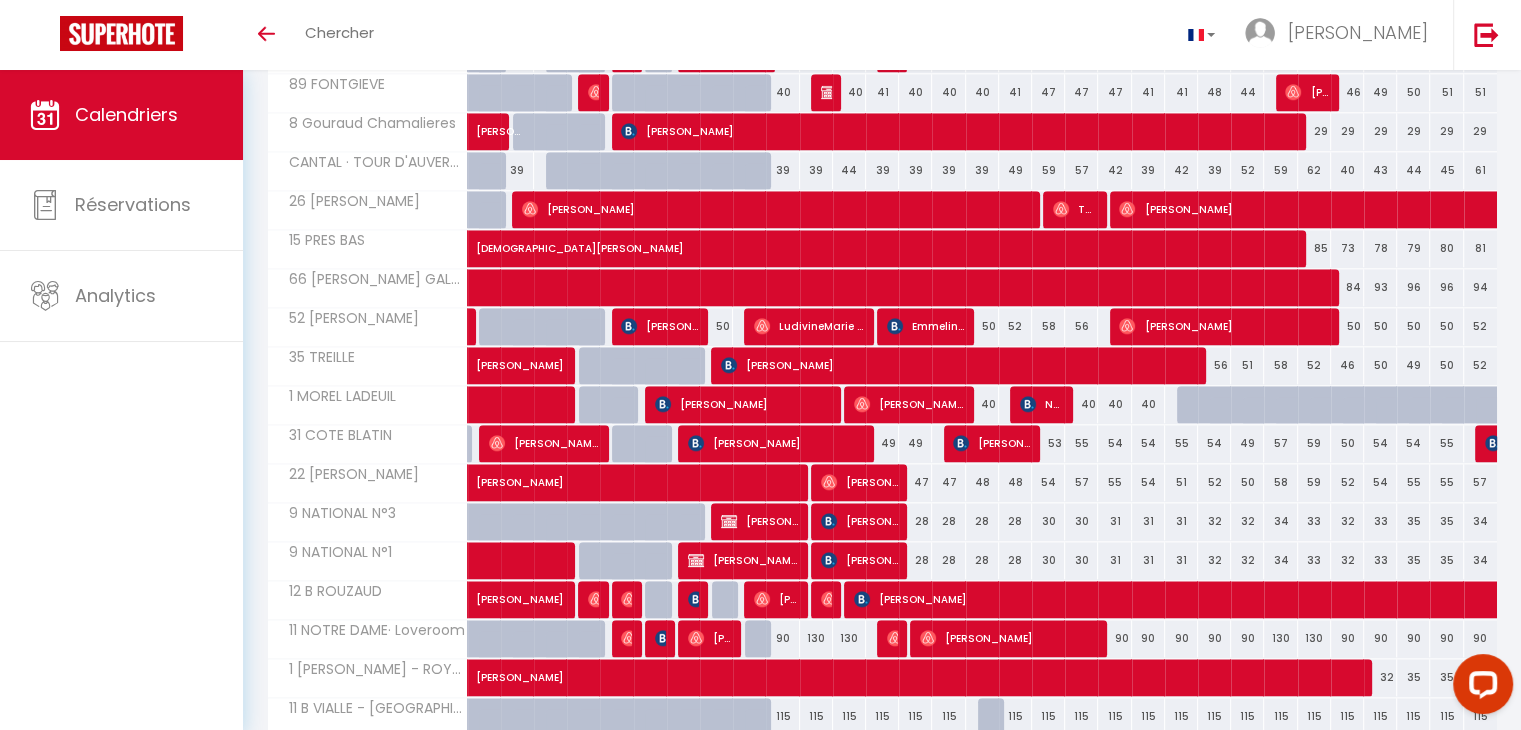 scroll, scrollTop: 2533, scrollLeft: 0, axis: vertical 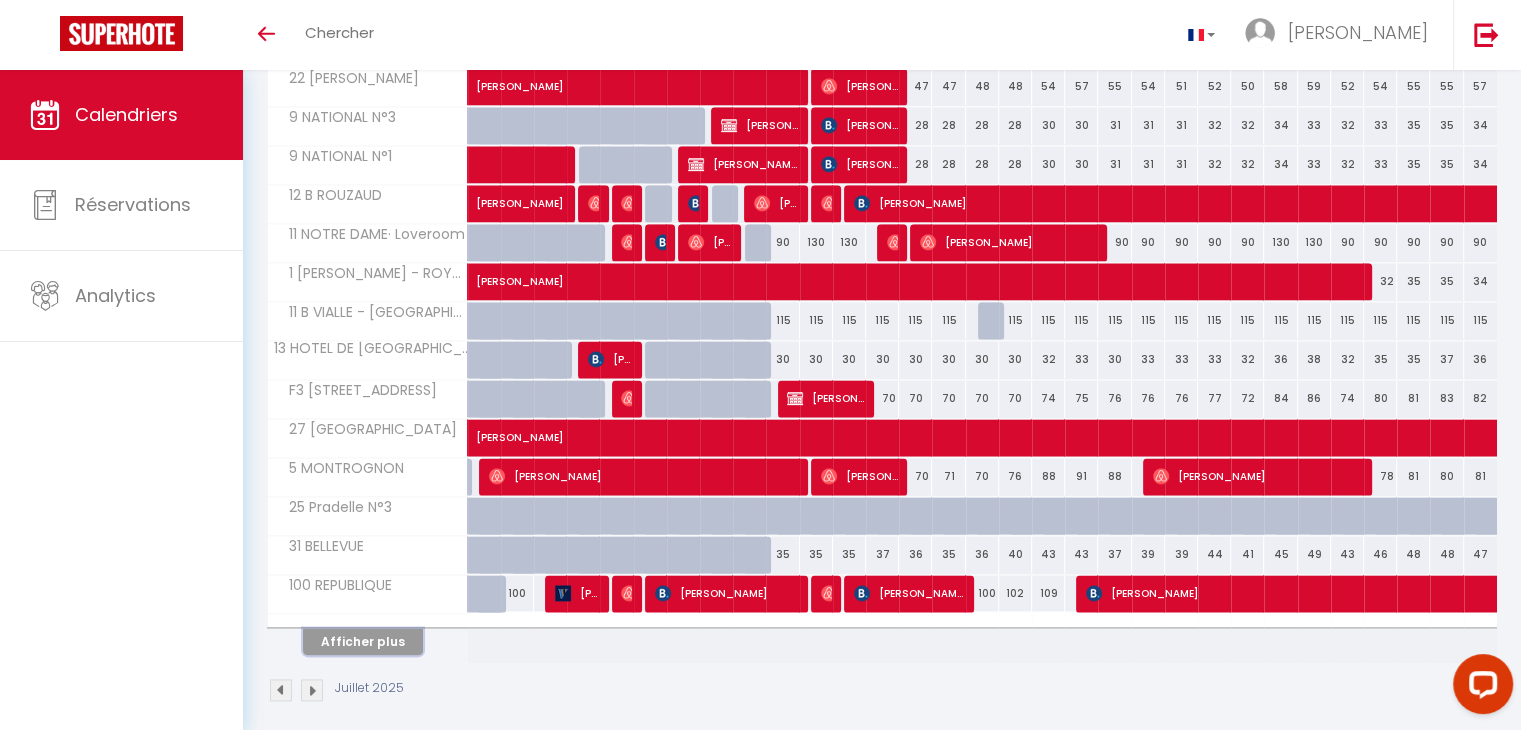 click on "Afficher plus" at bounding box center (363, 641) 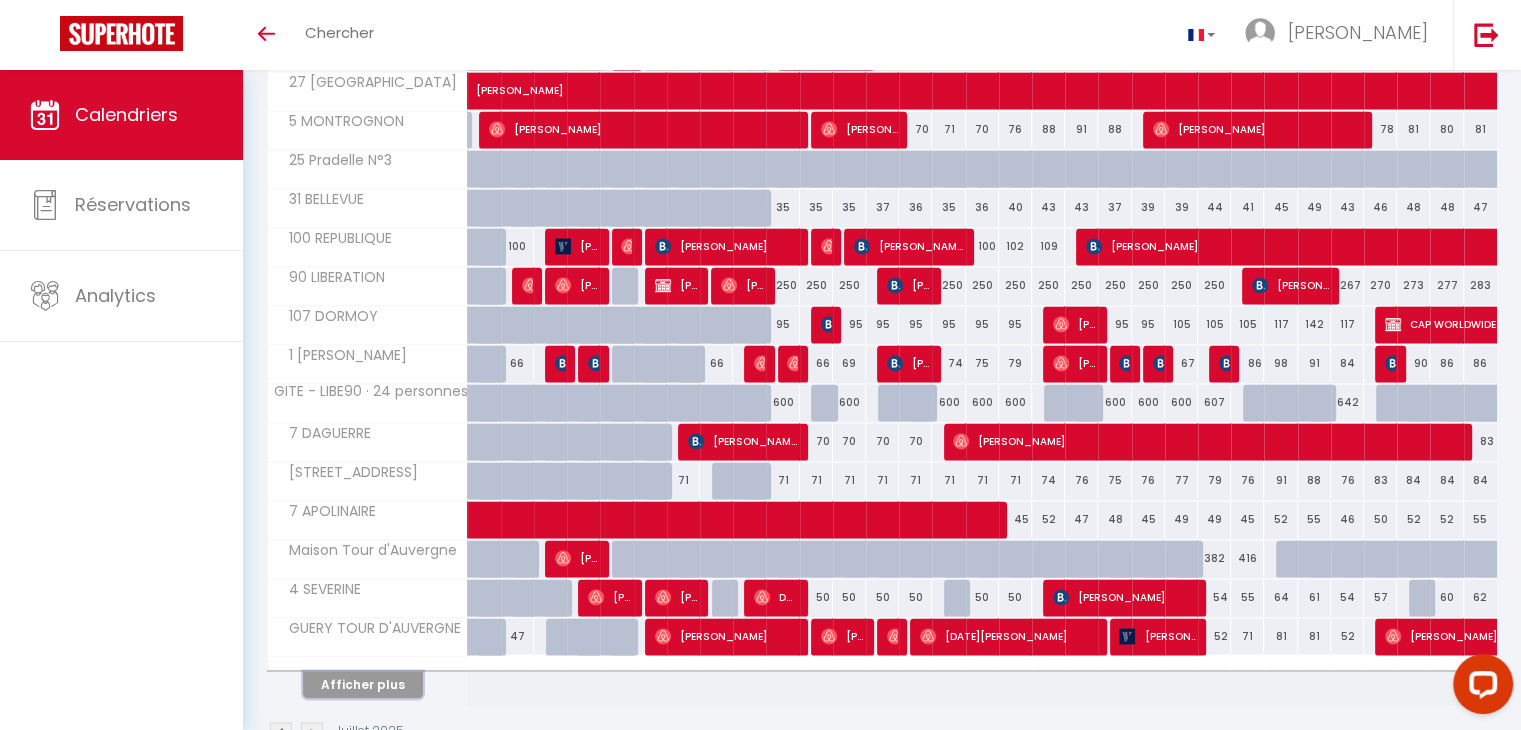 scroll, scrollTop: 2921, scrollLeft: 0, axis: vertical 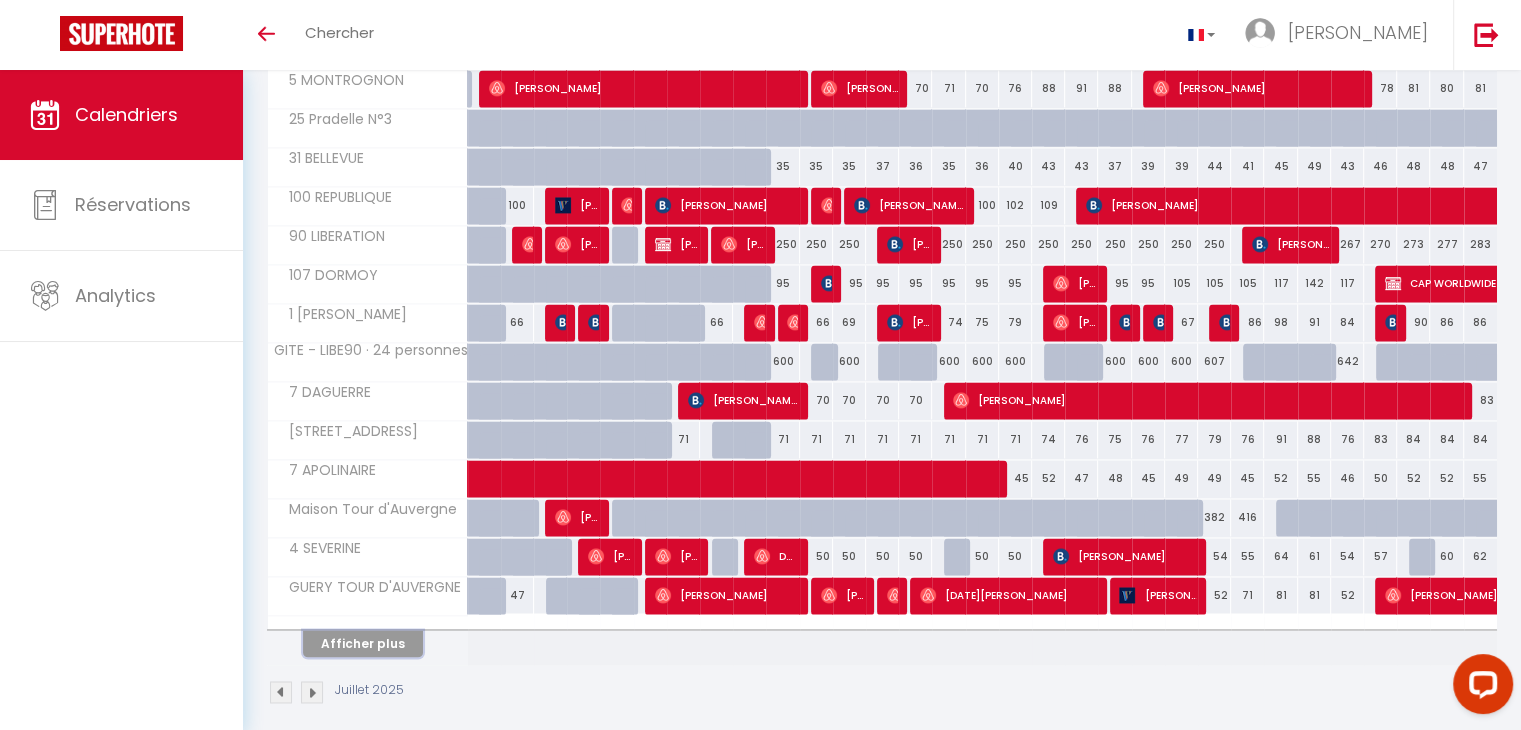 click on "Afficher plus" at bounding box center (363, 643) 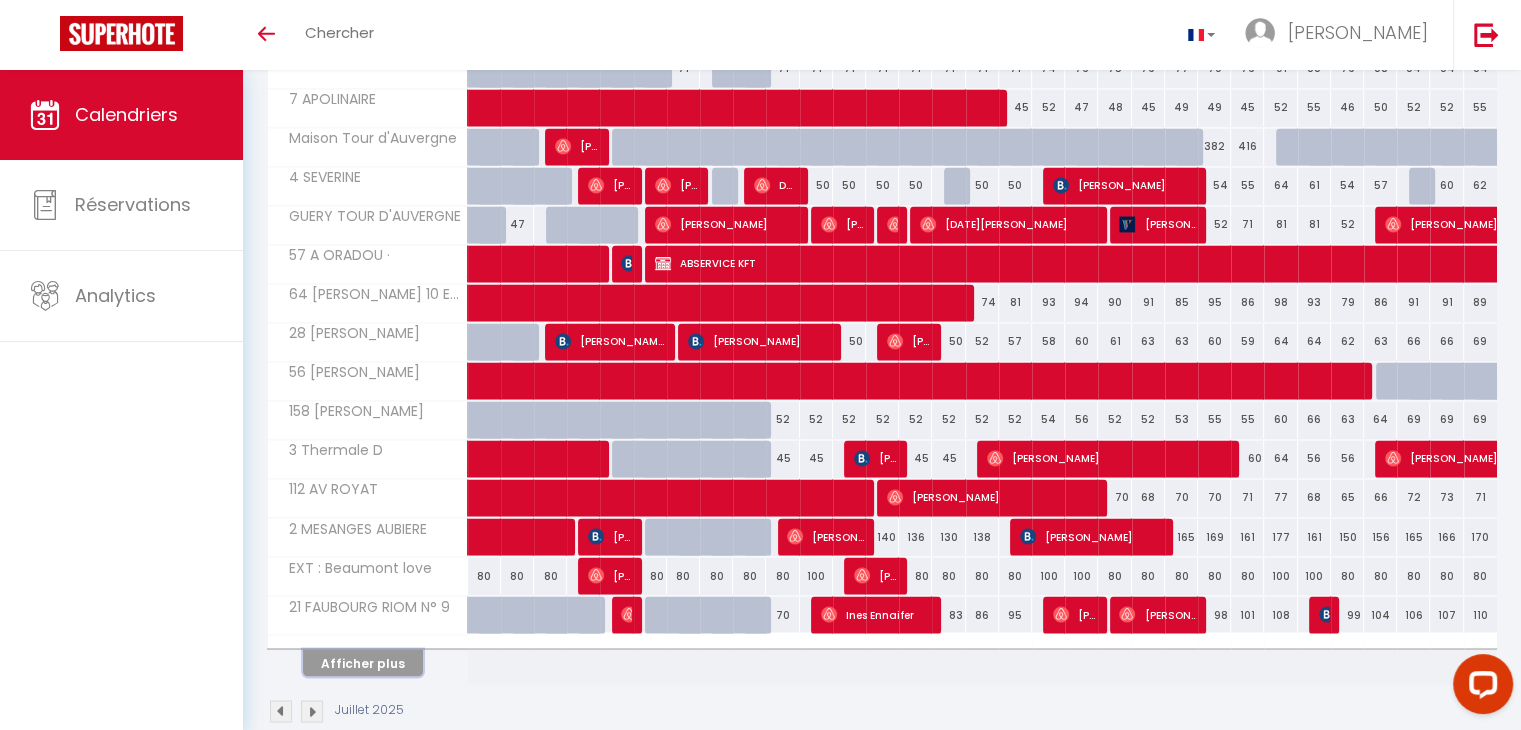scroll, scrollTop: 3293, scrollLeft: 0, axis: vertical 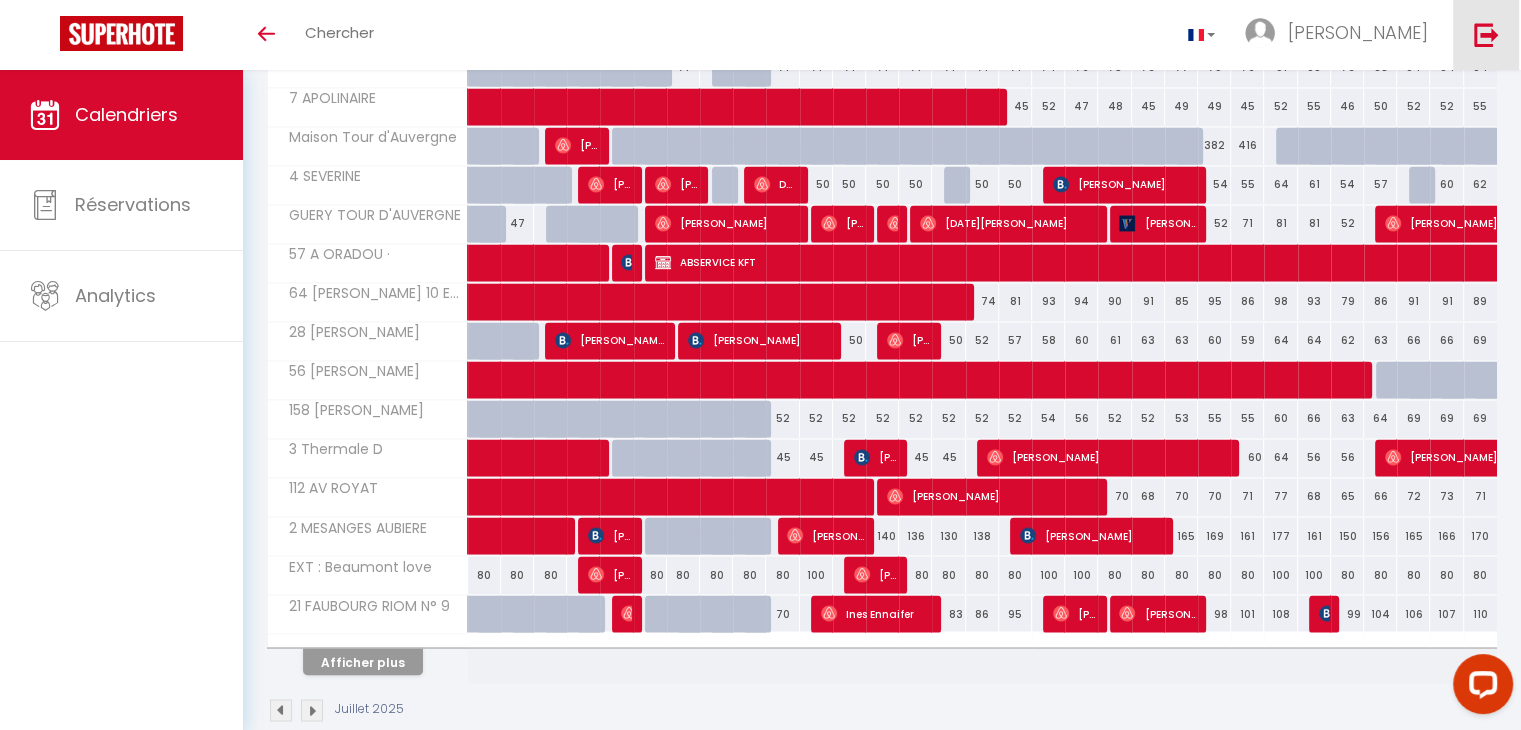 click at bounding box center [1486, 34] 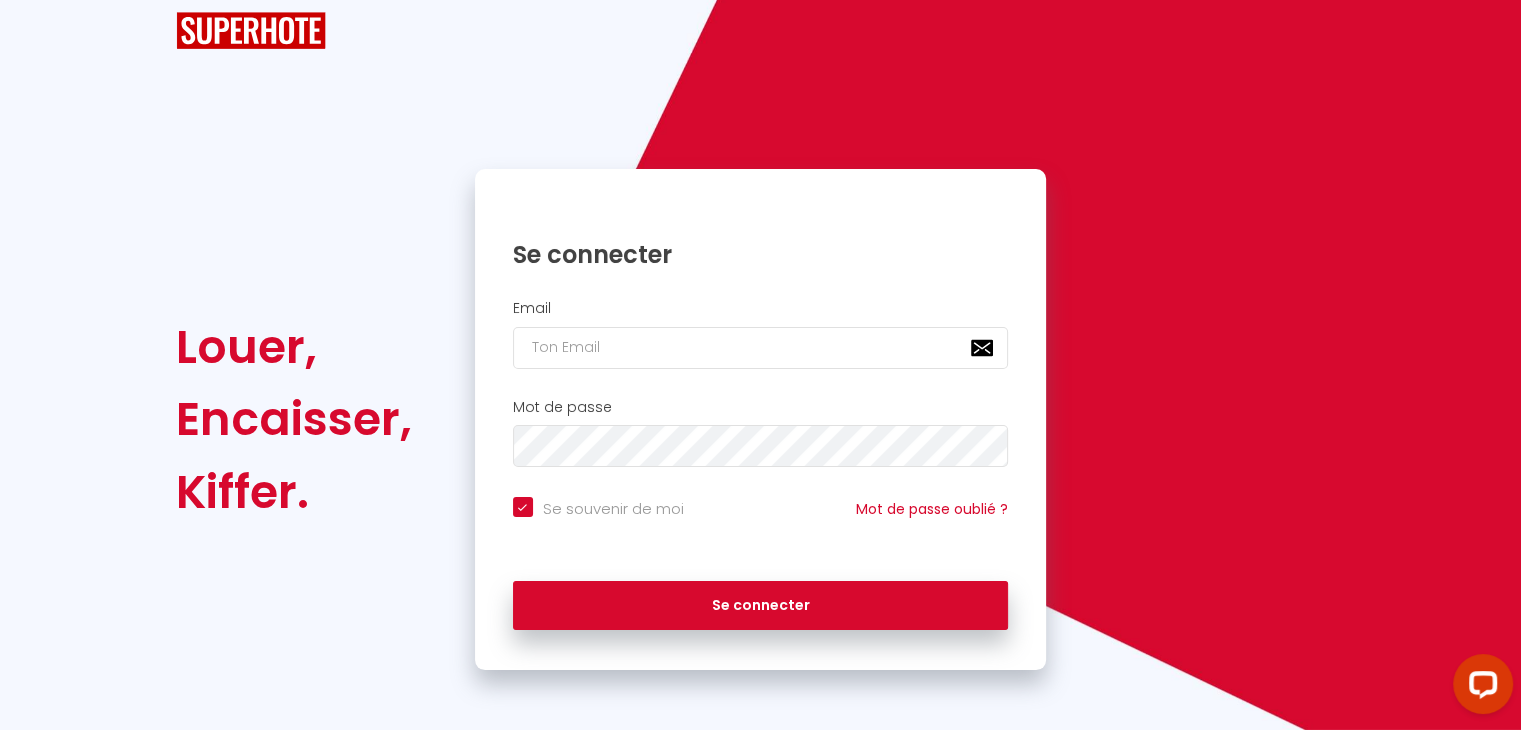 checkbox on "true" 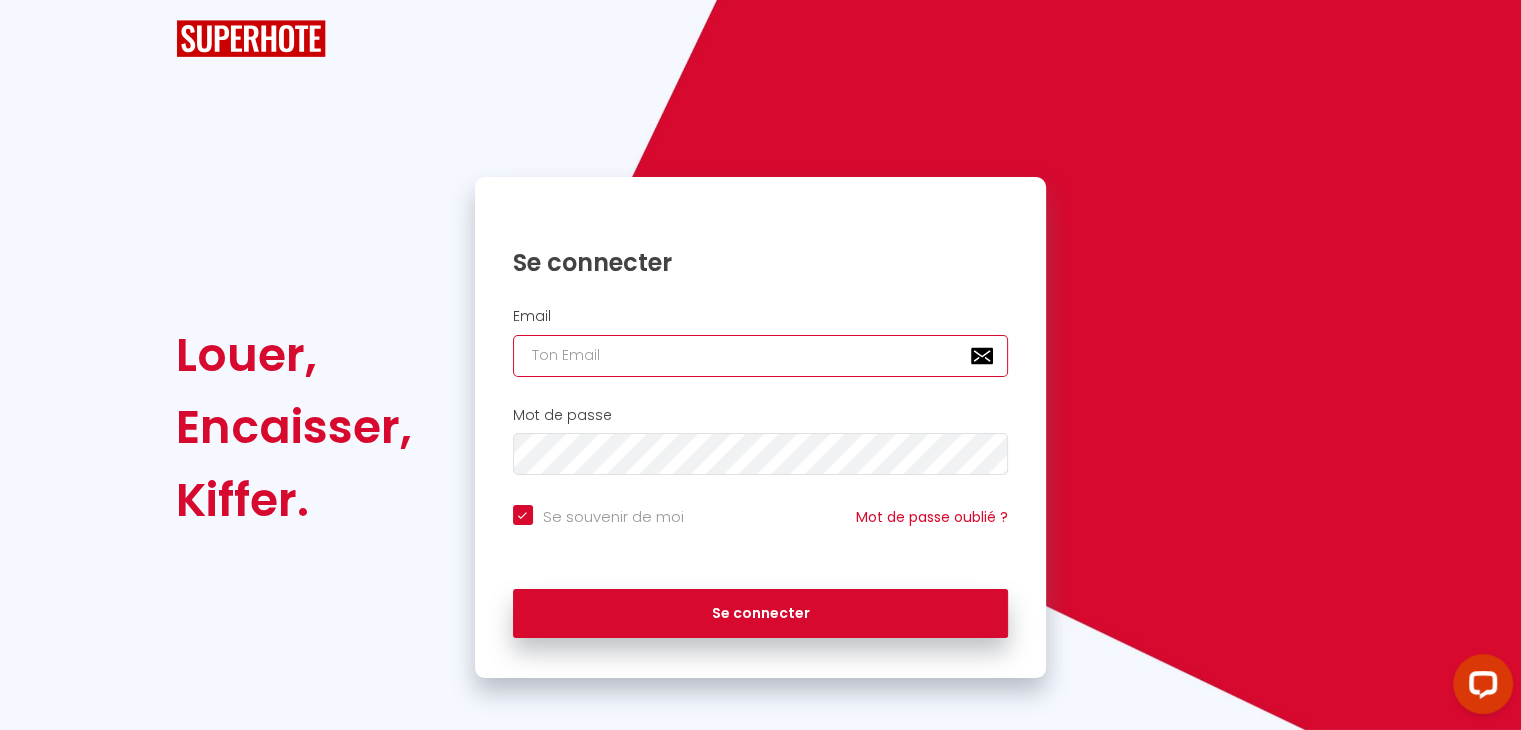 paste on "[EMAIL_ADDRESS][DOMAIN_NAME]" 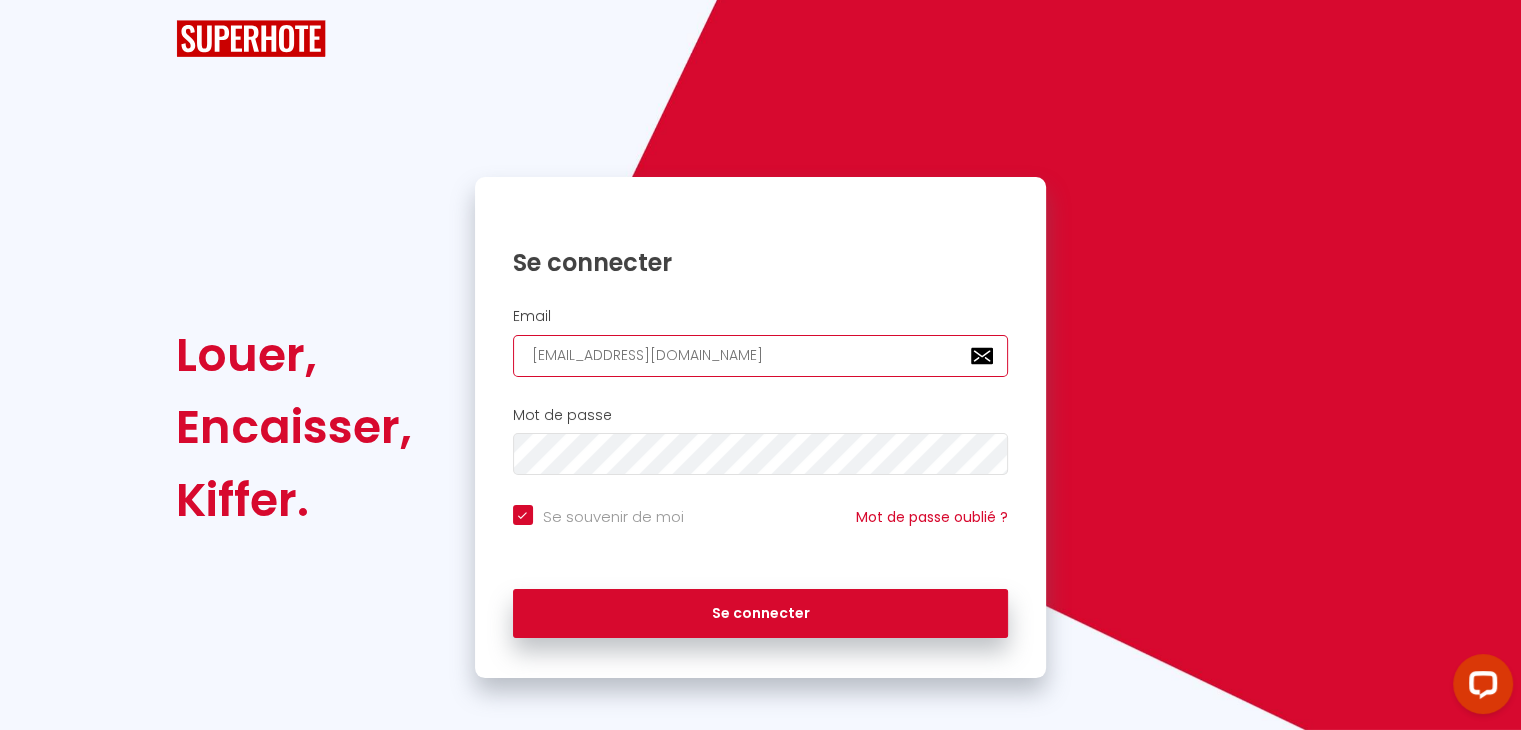 checkbox on "true" 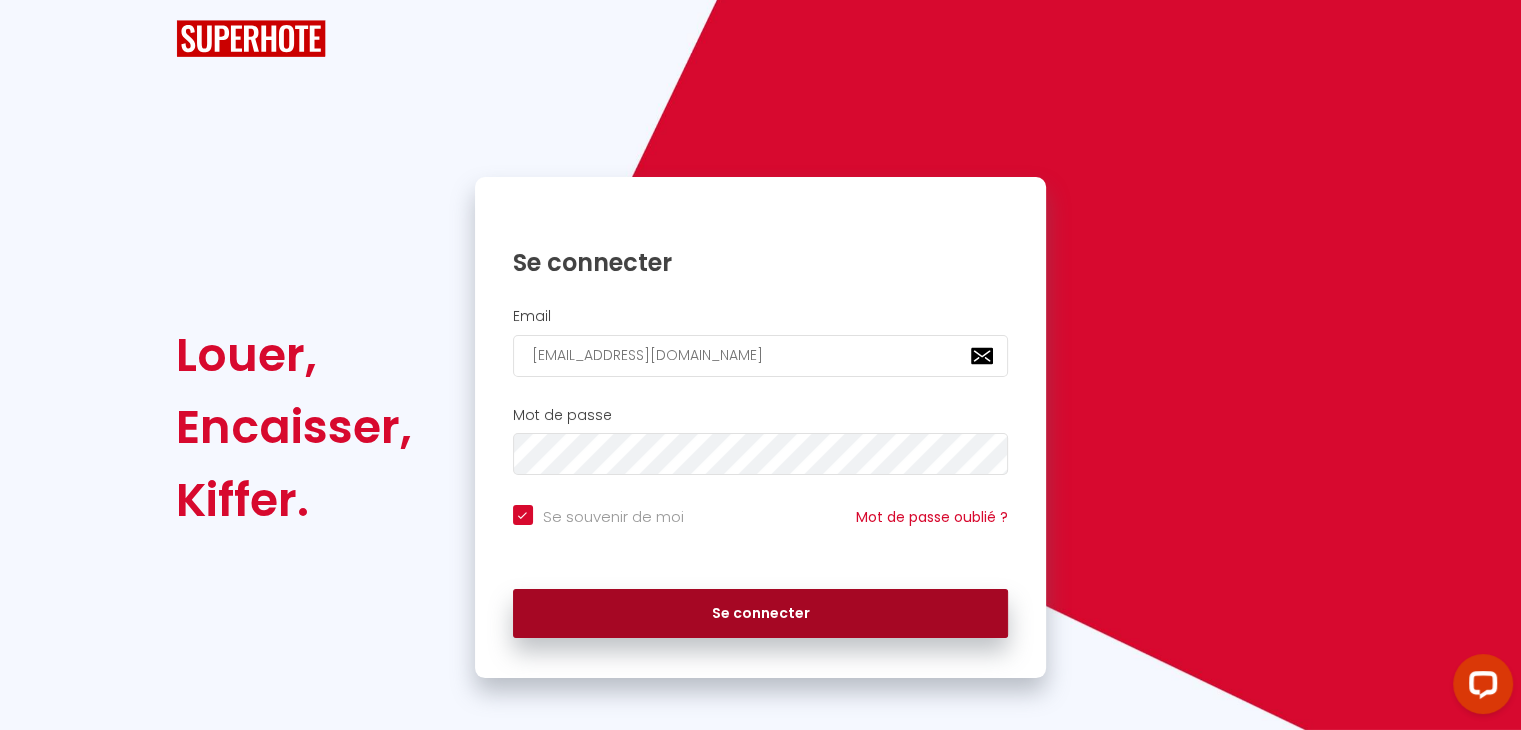click on "Se connecter" at bounding box center [761, 614] 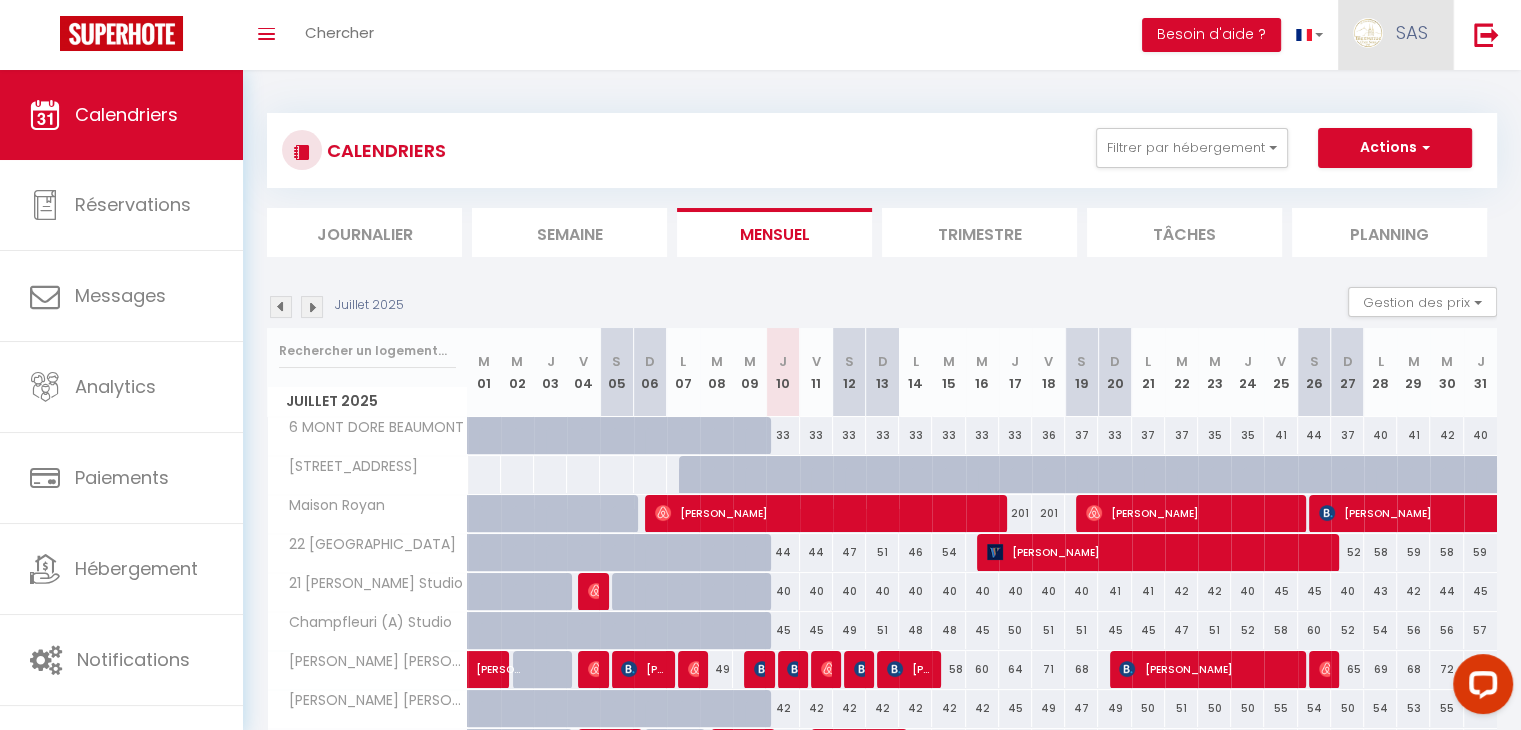 click on "SAS" at bounding box center [1395, 35] 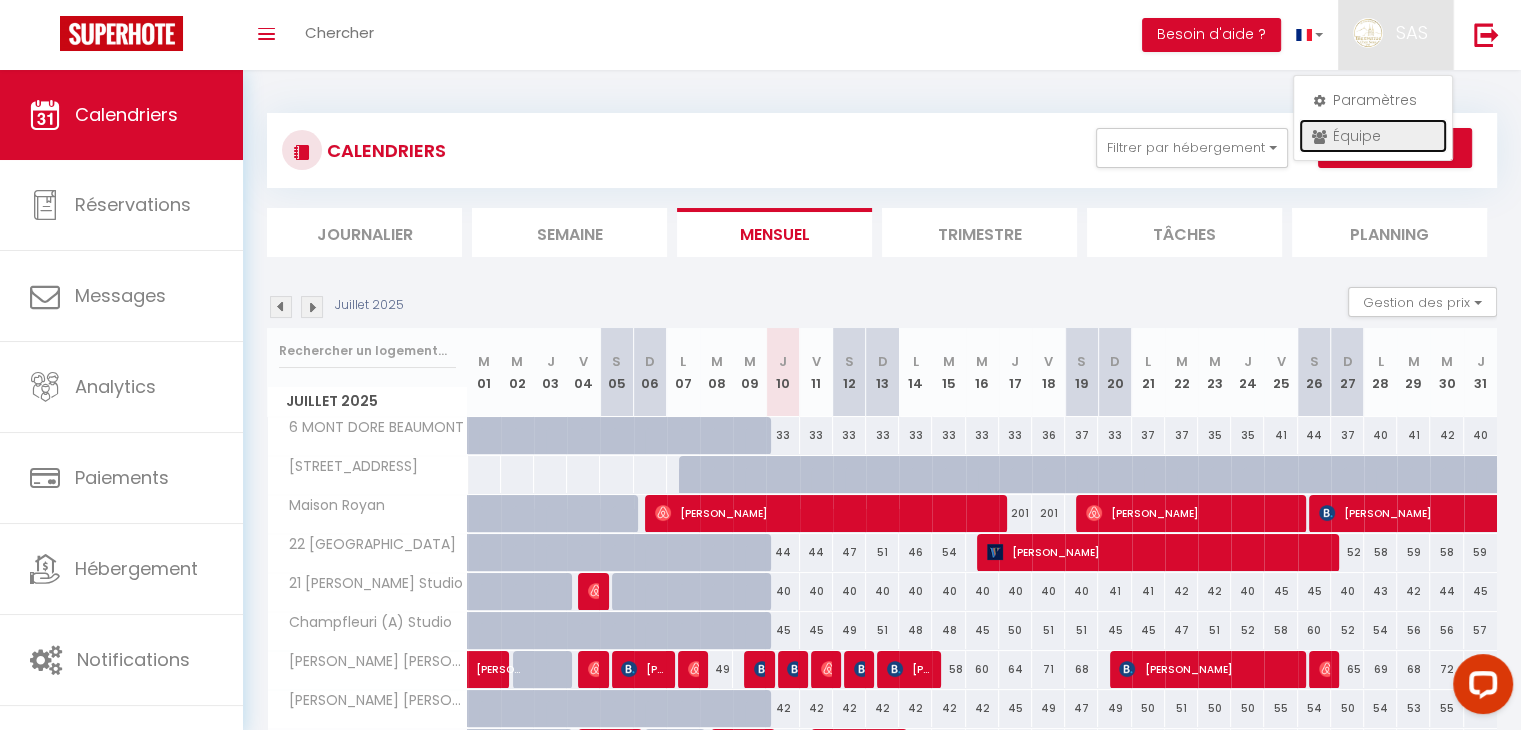 click on "Équipe" at bounding box center (1373, 136) 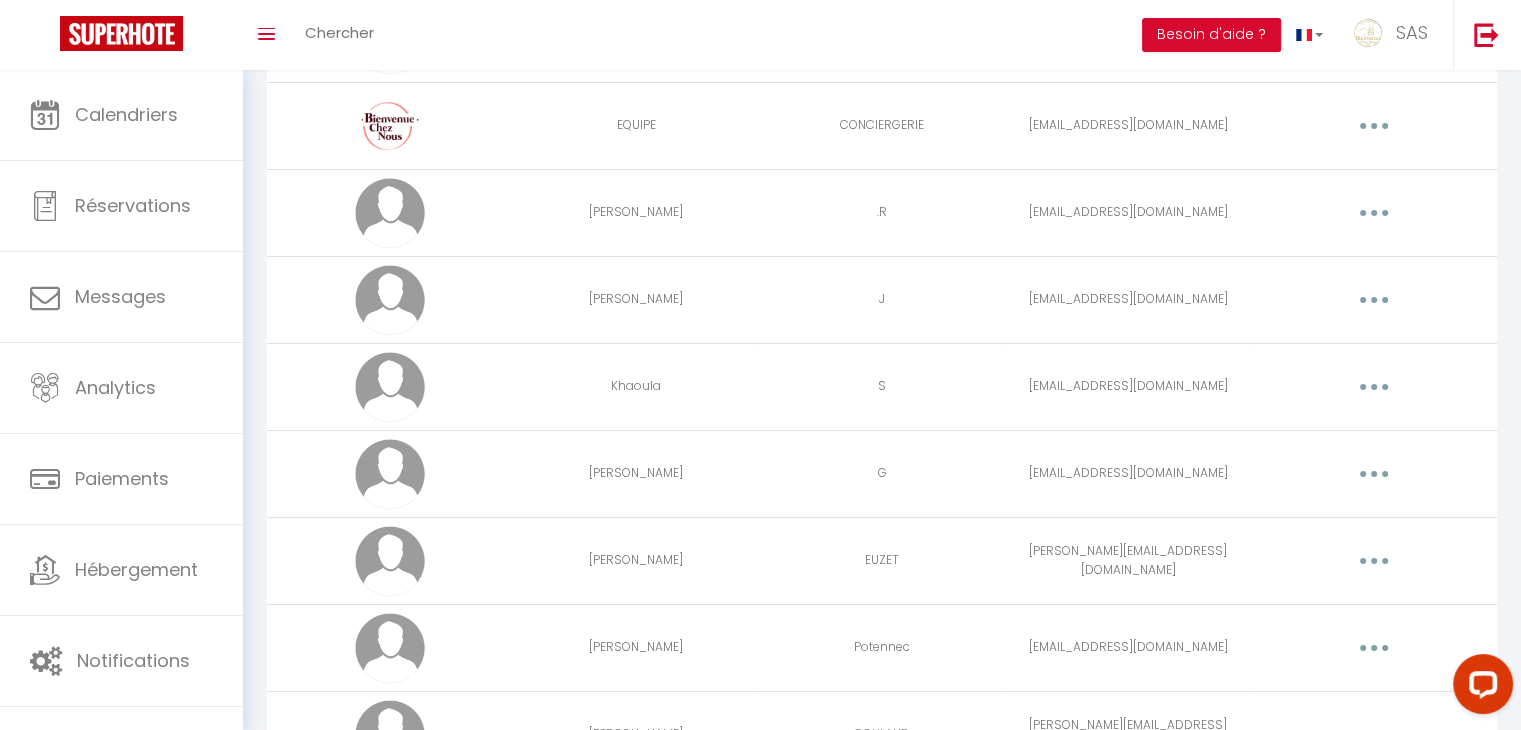 scroll, scrollTop: 5210, scrollLeft: 0, axis: vertical 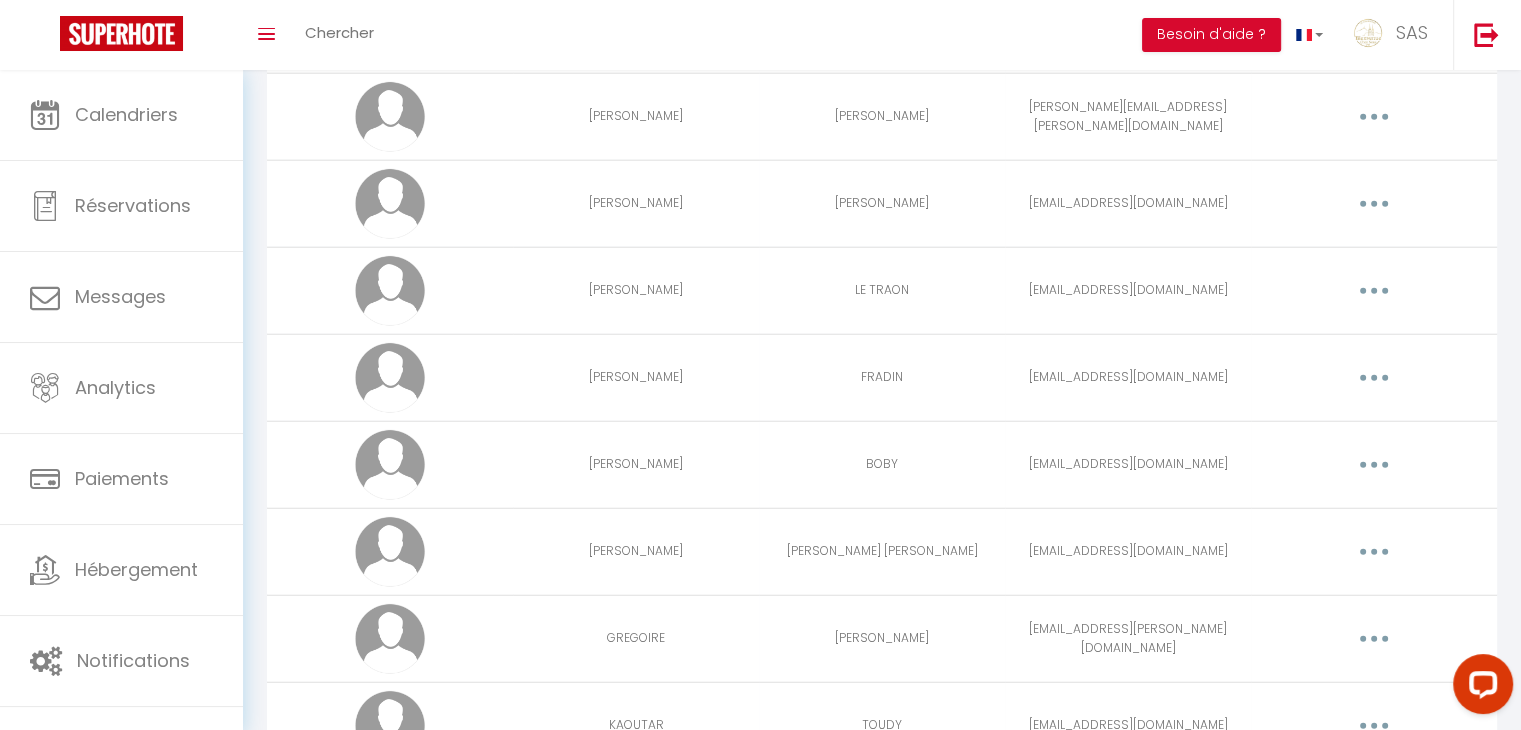 click at bounding box center [1374, 378] 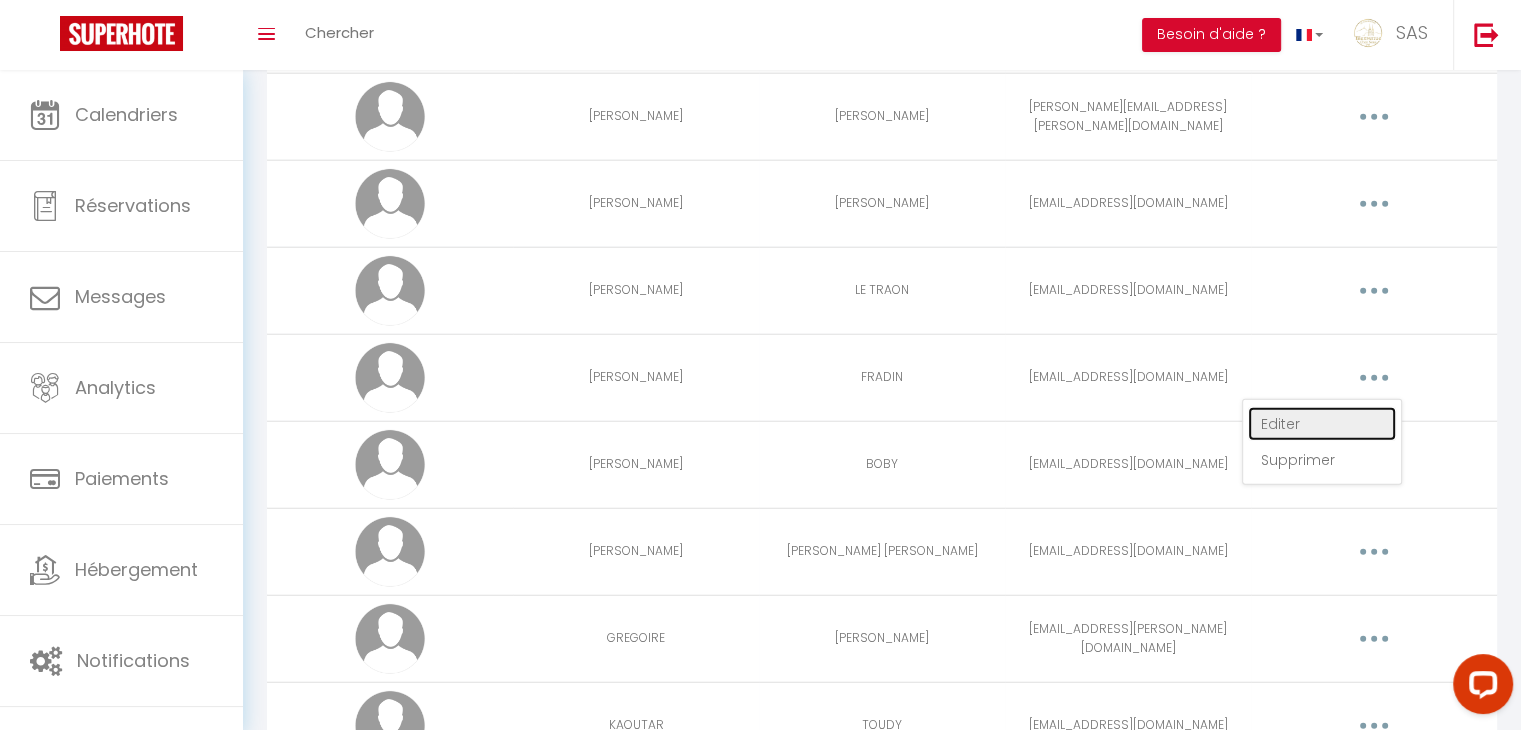 click on "Editer" at bounding box center (1322, 424) 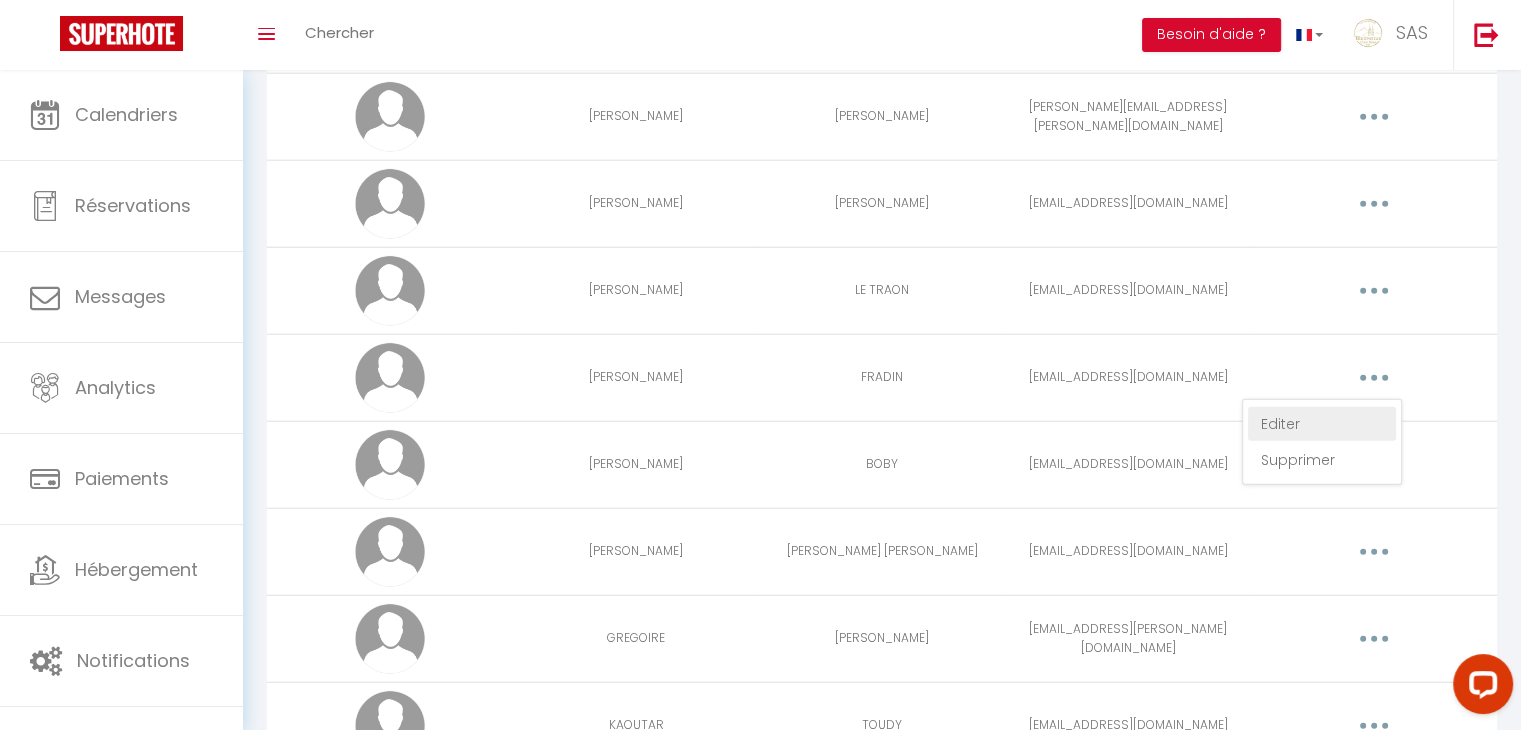 scroll, scrollTop: 70, scrollLeft: 0, axis: vertical 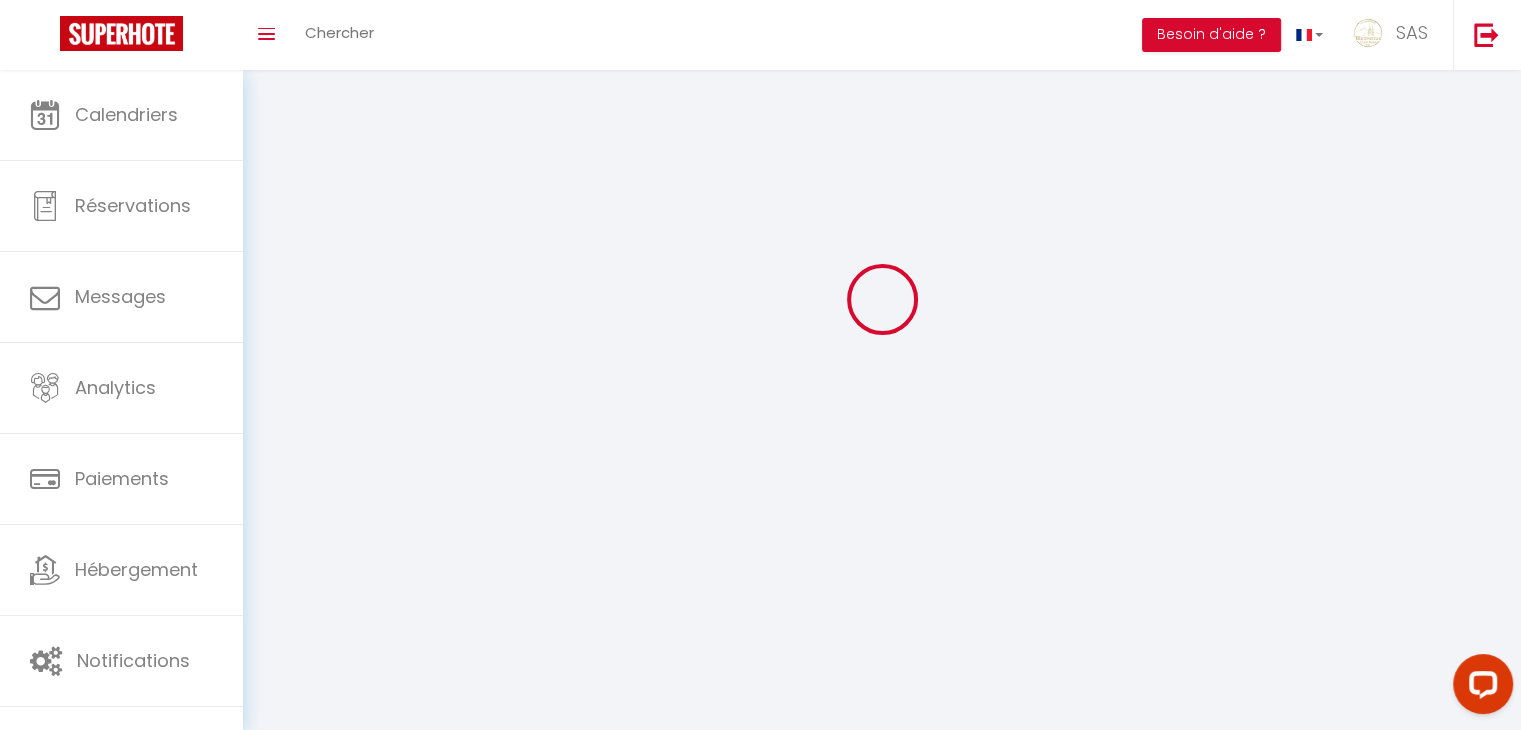type on "[PERSON_NAME]" 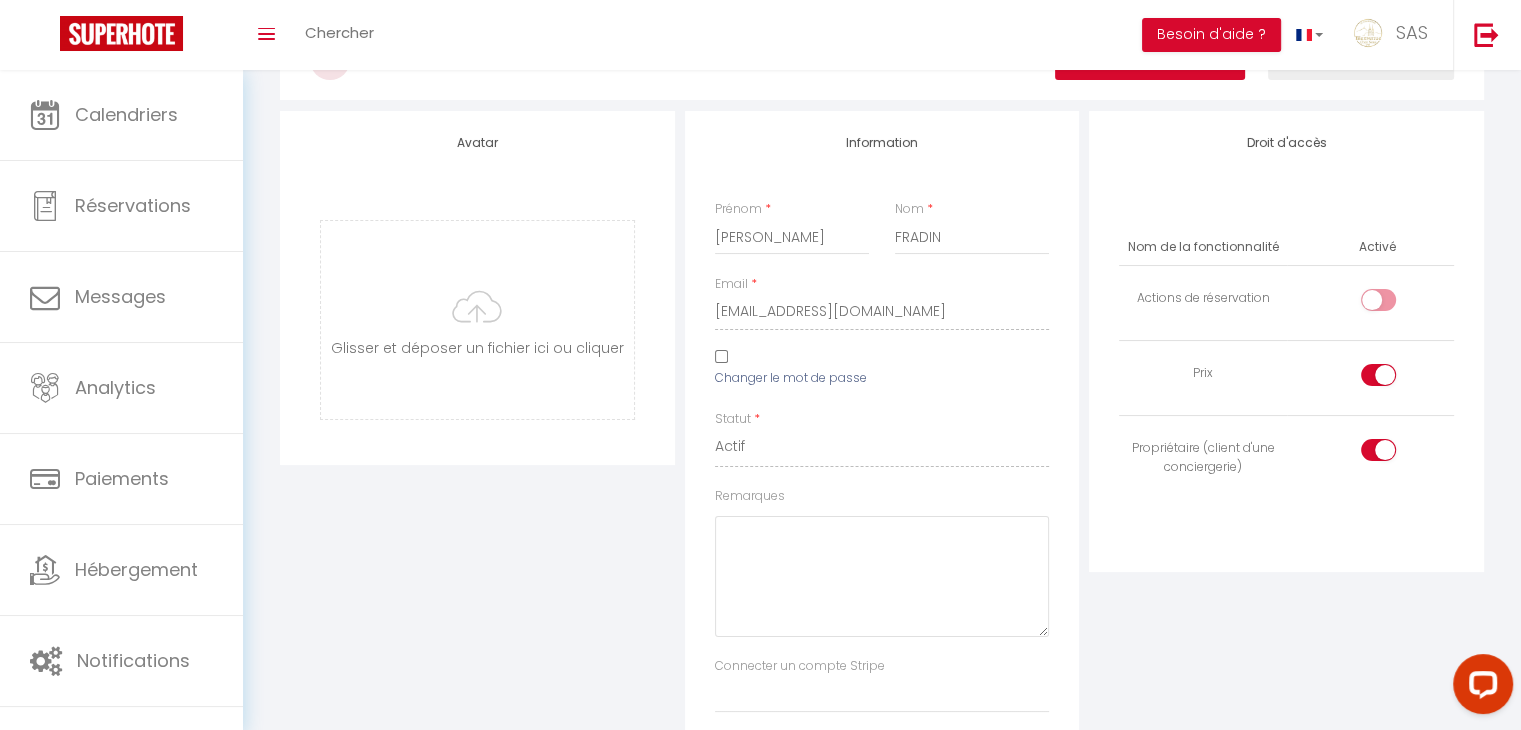 scroll, scrollTop: 0, scrollLeft: 0, axis: both 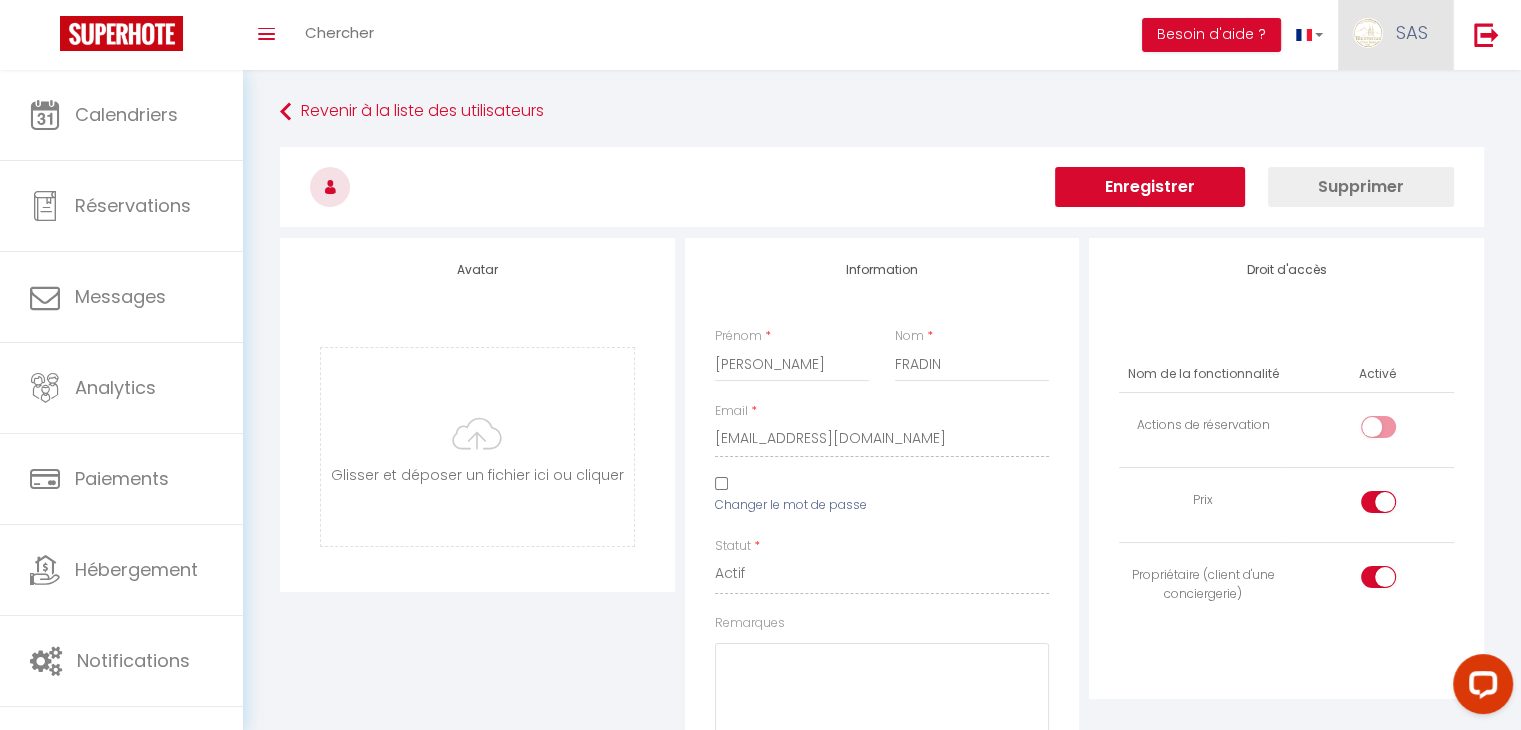 click at bounding box center (1368, 33) 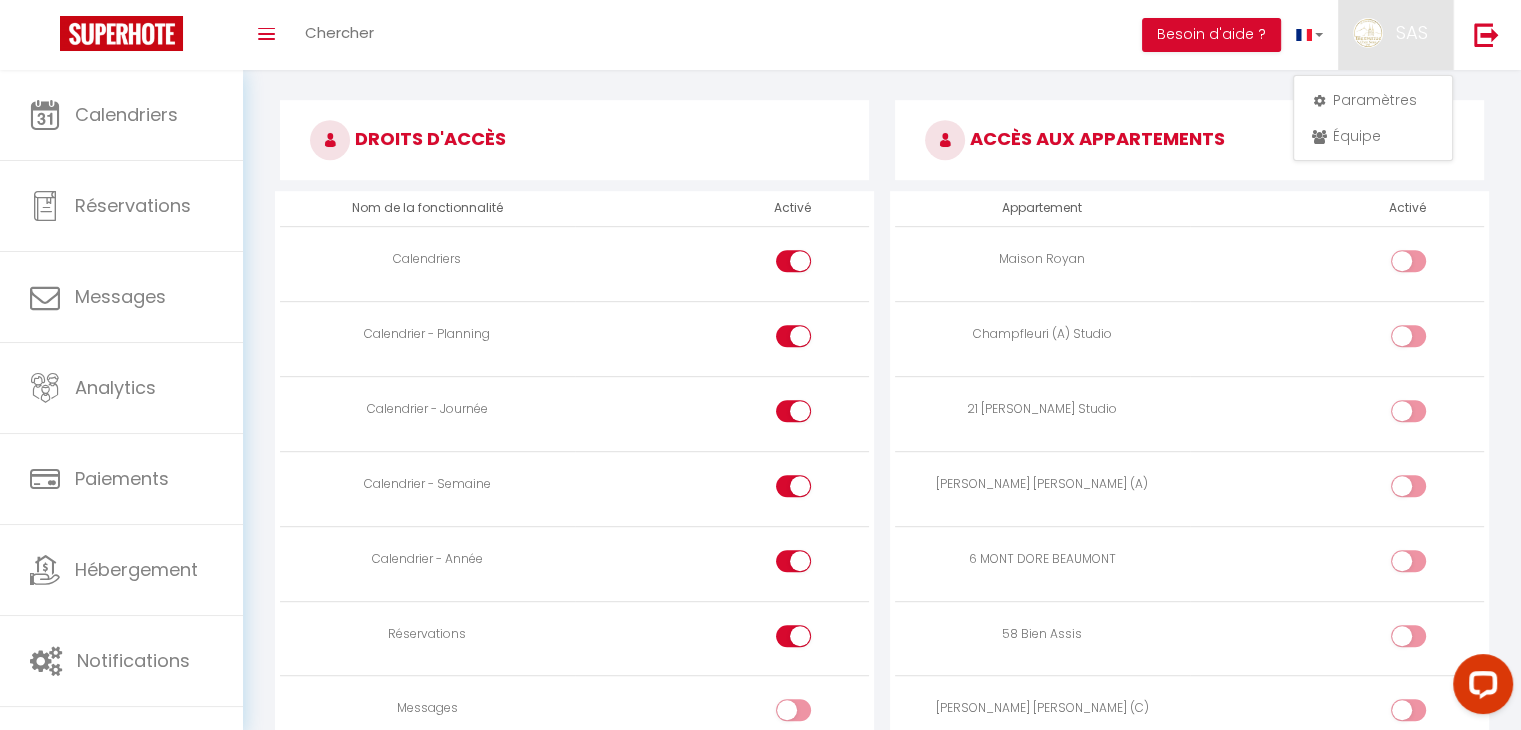 scroll, scrollTop: 1028, scrollLeft: 0, axis: vertical 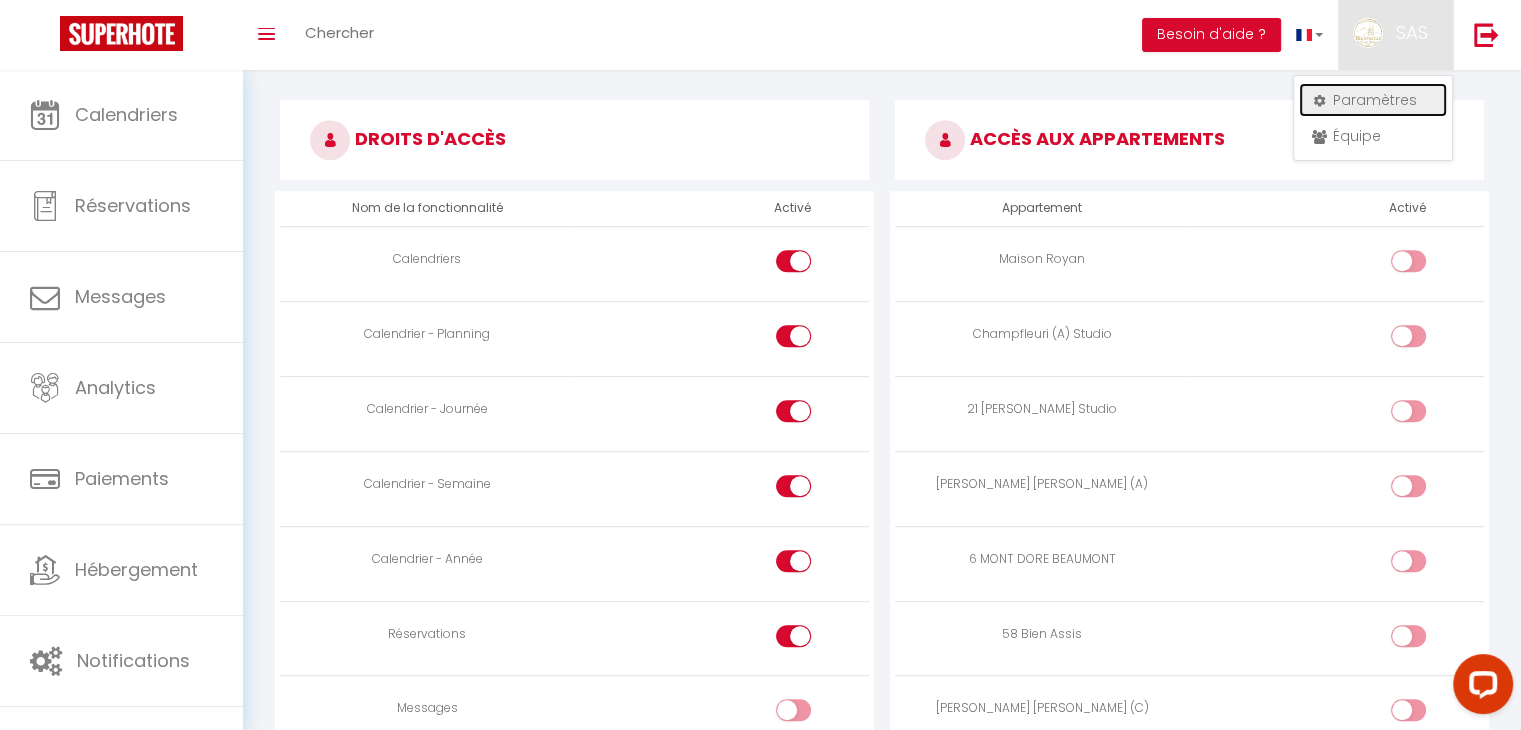 click on "Paramètres" at bounding box center (1373, 100) 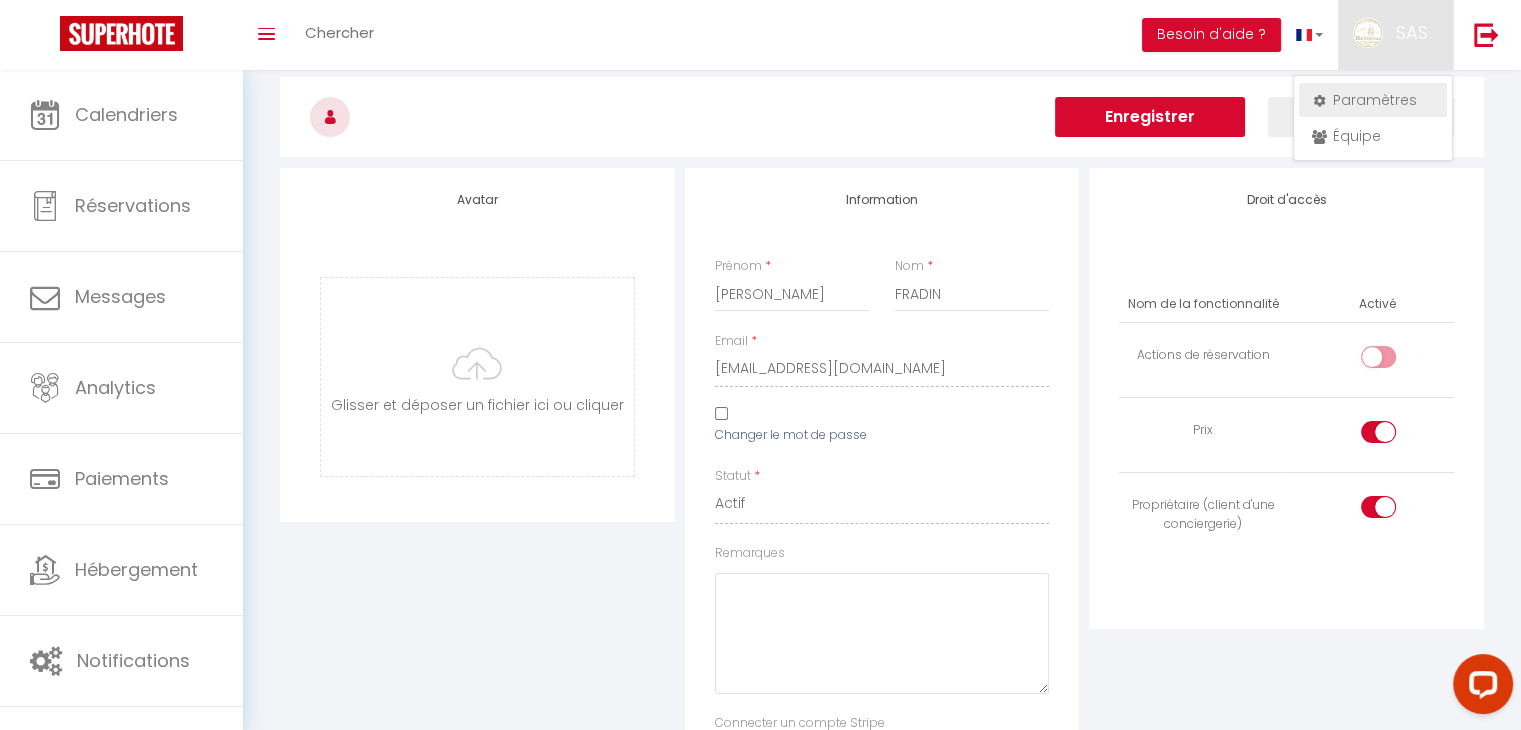 select on "fr" 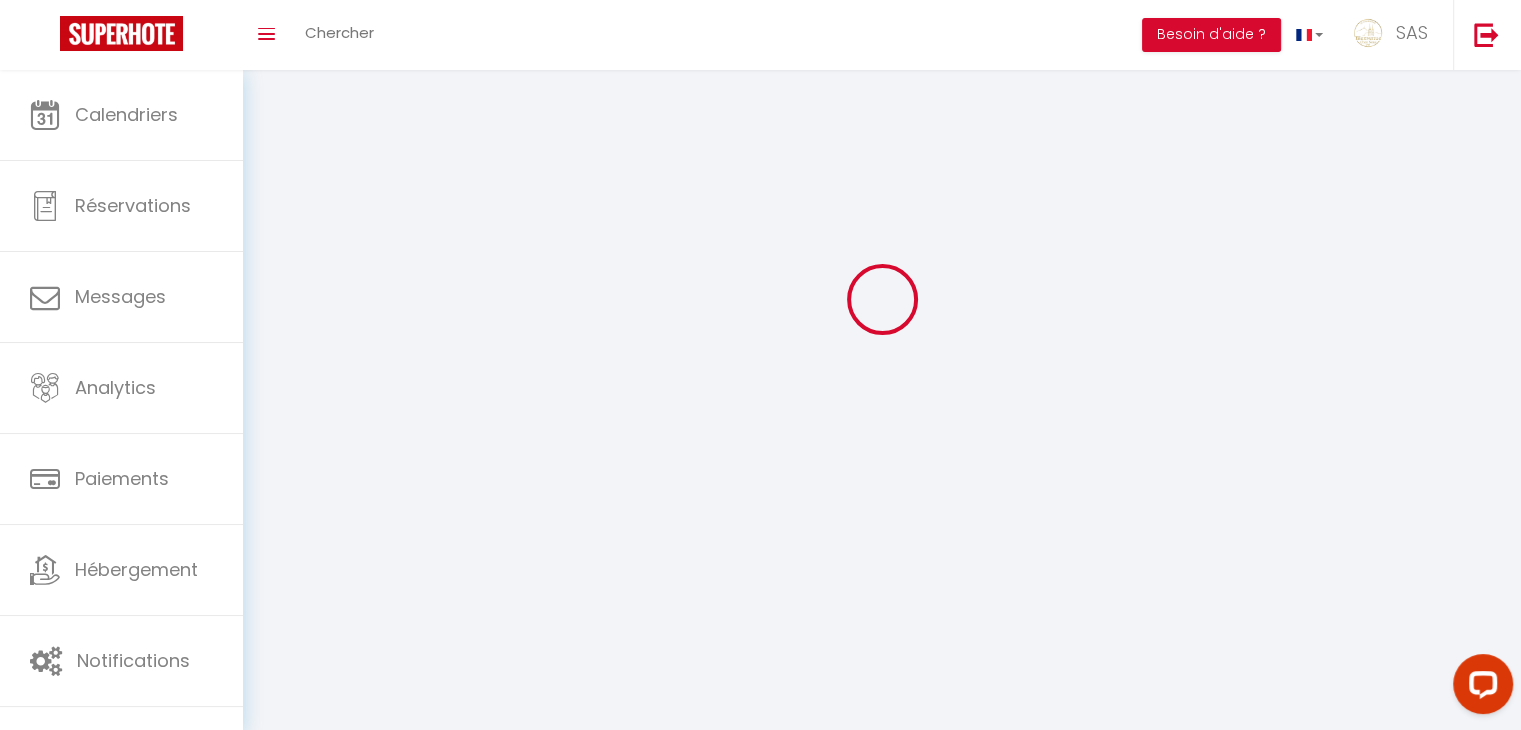 scroll, scrollTop: 228, scrollLeft: 0, axis: vertical 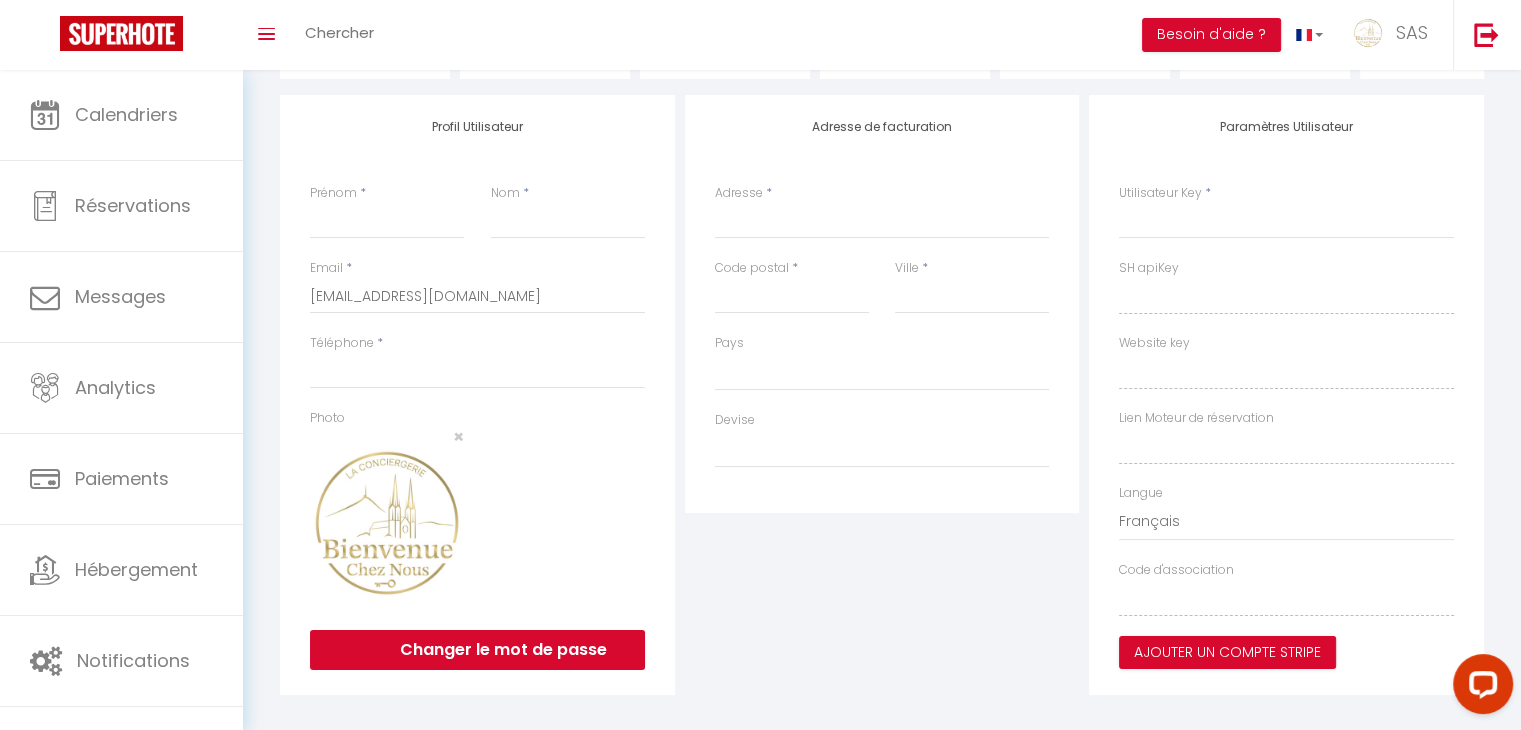 select 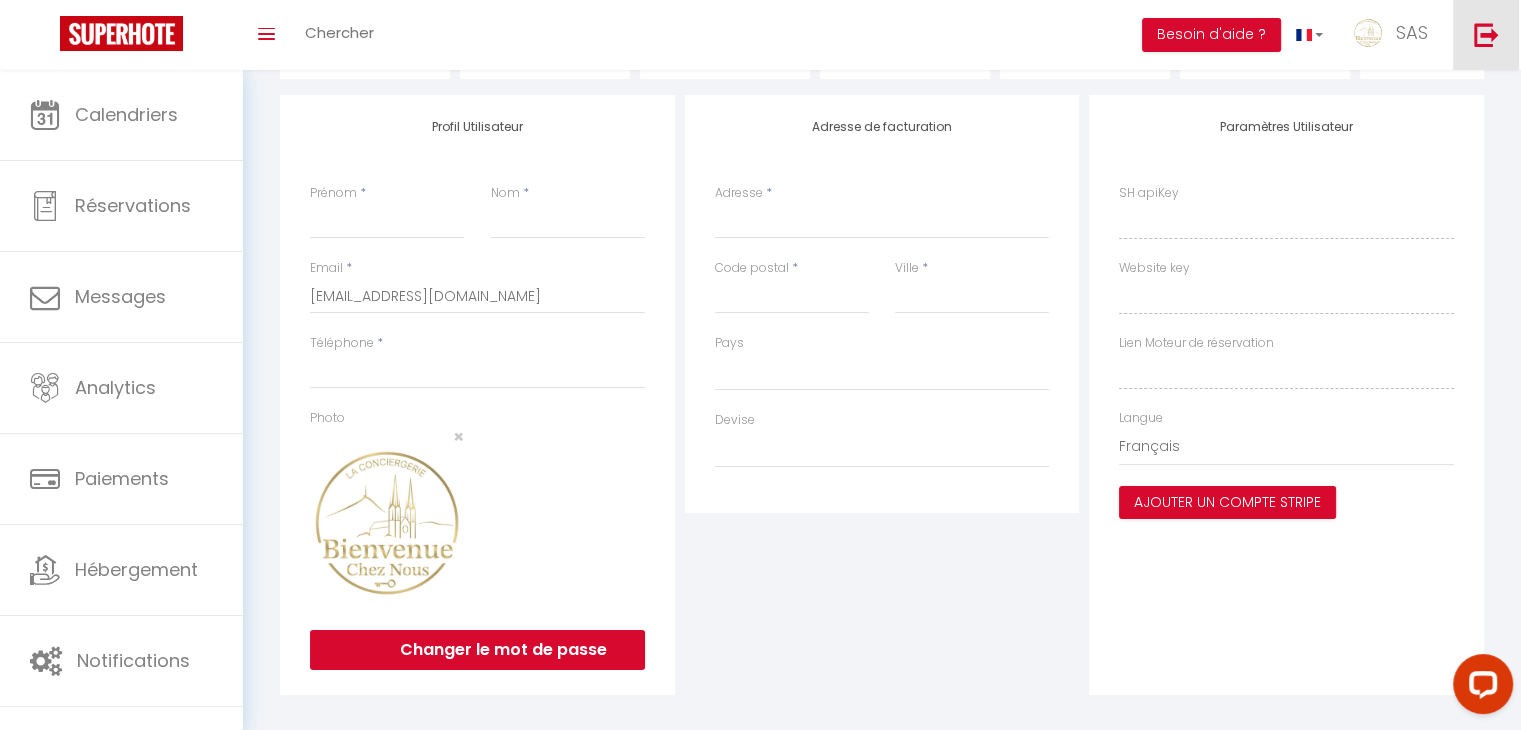 click at bounding box center (1486, 34) 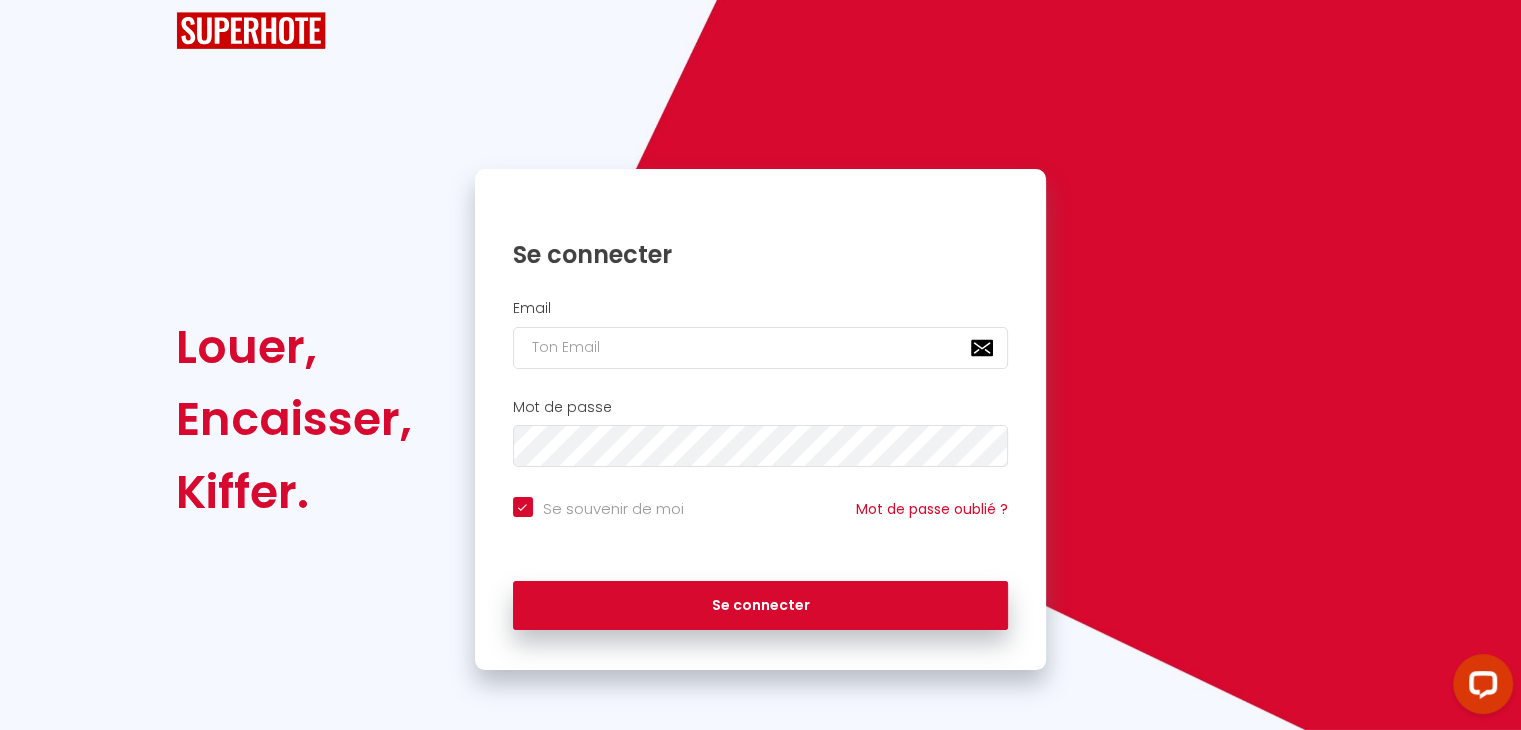 checkbox on "true" 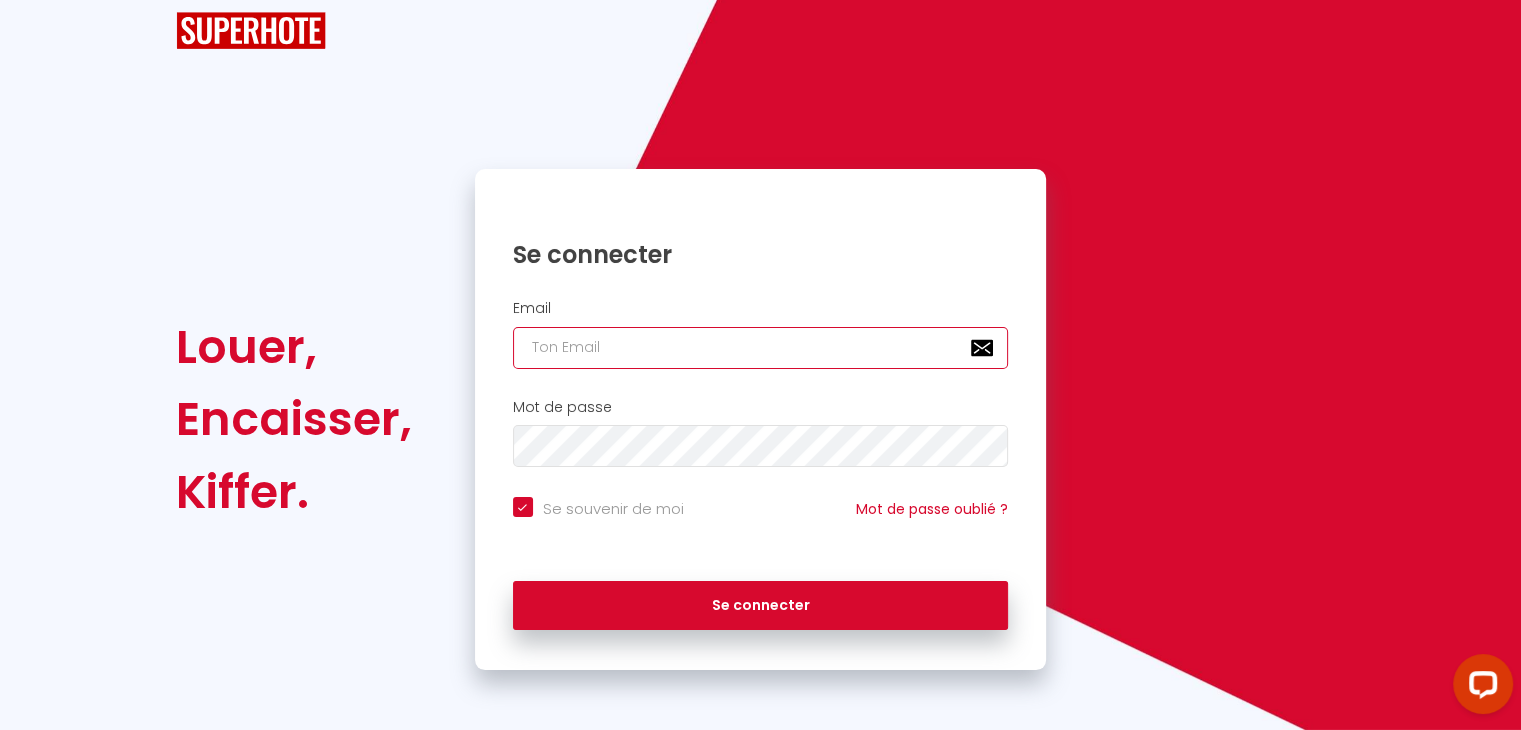 click at bounding box center (761, 348) 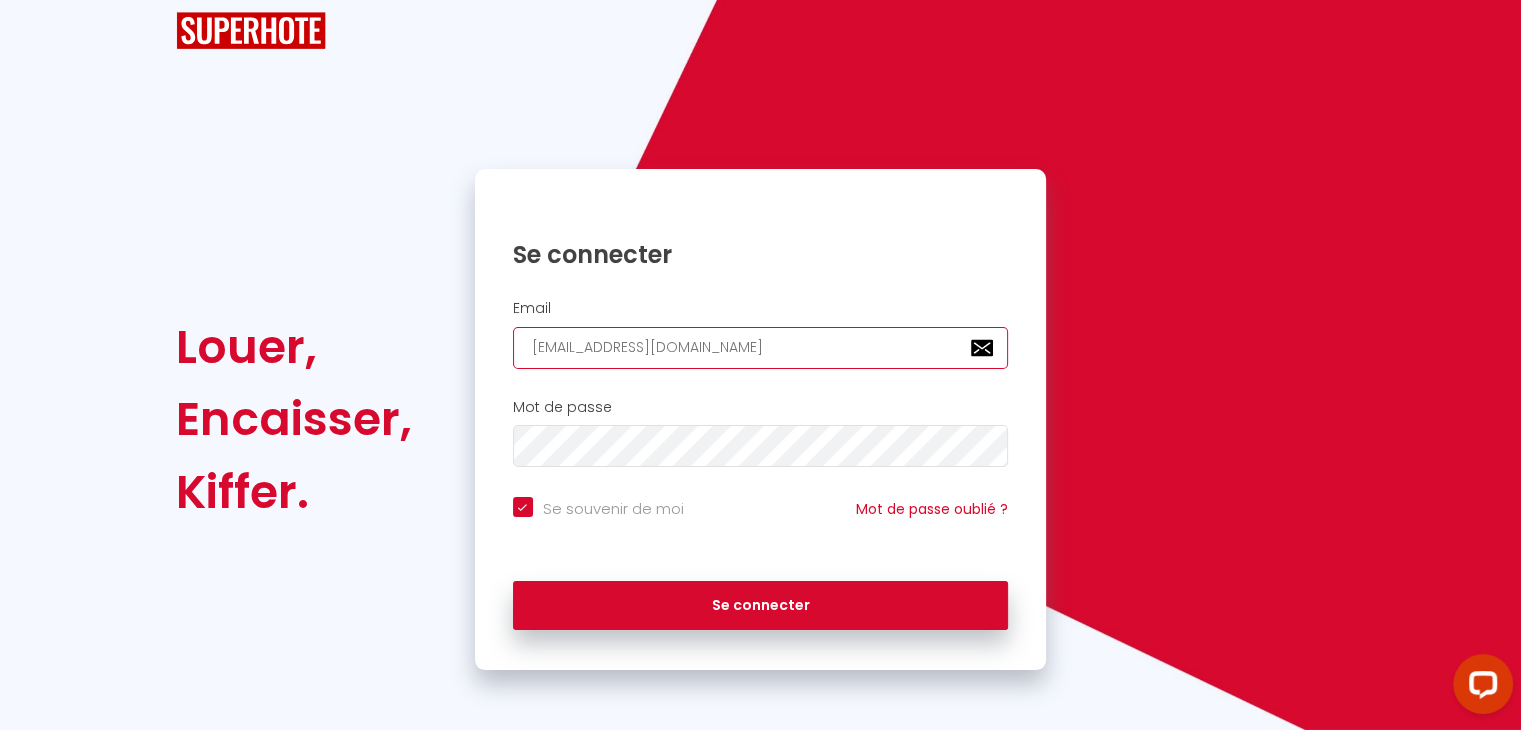 checkbox on "true" 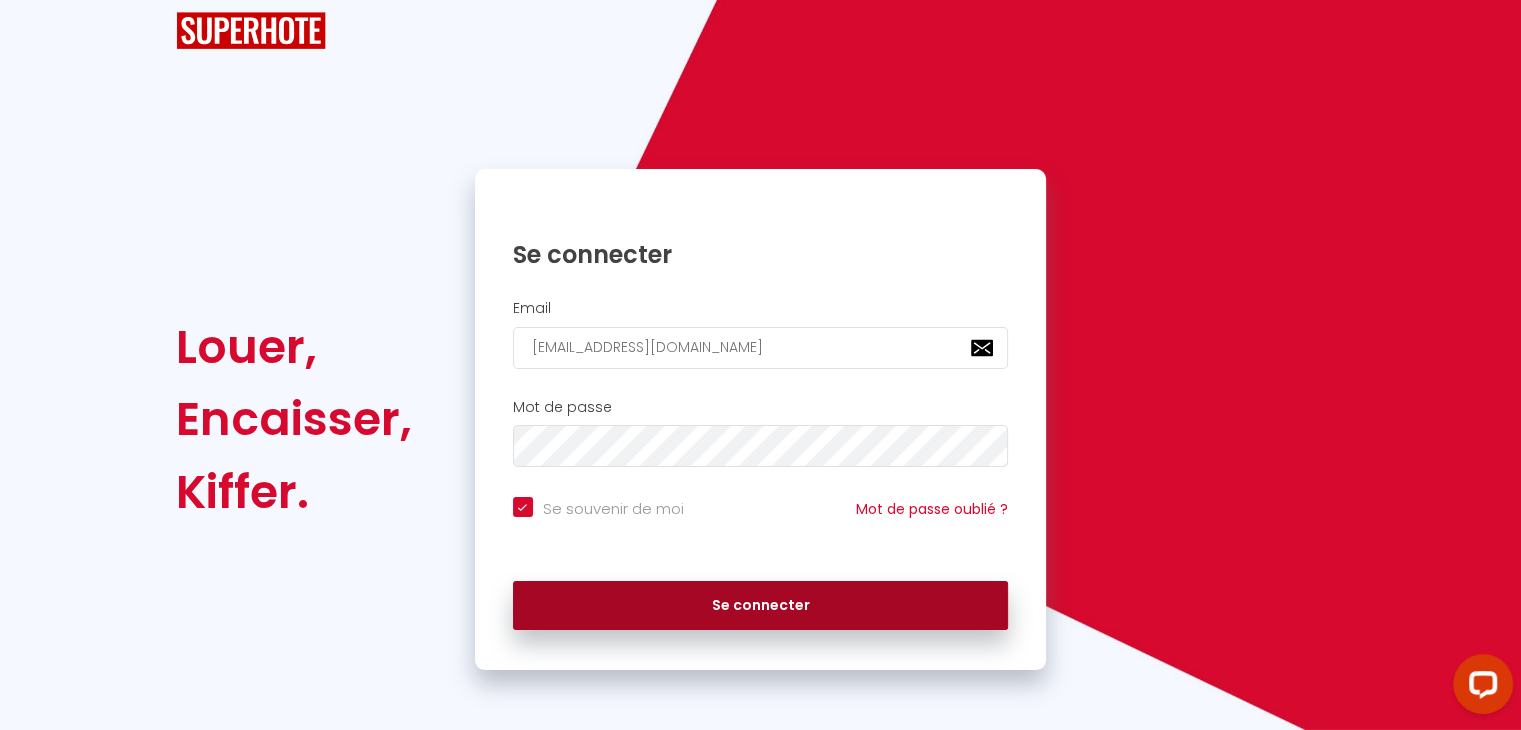 click on "Se connecter" at bounding box center [761, 606] 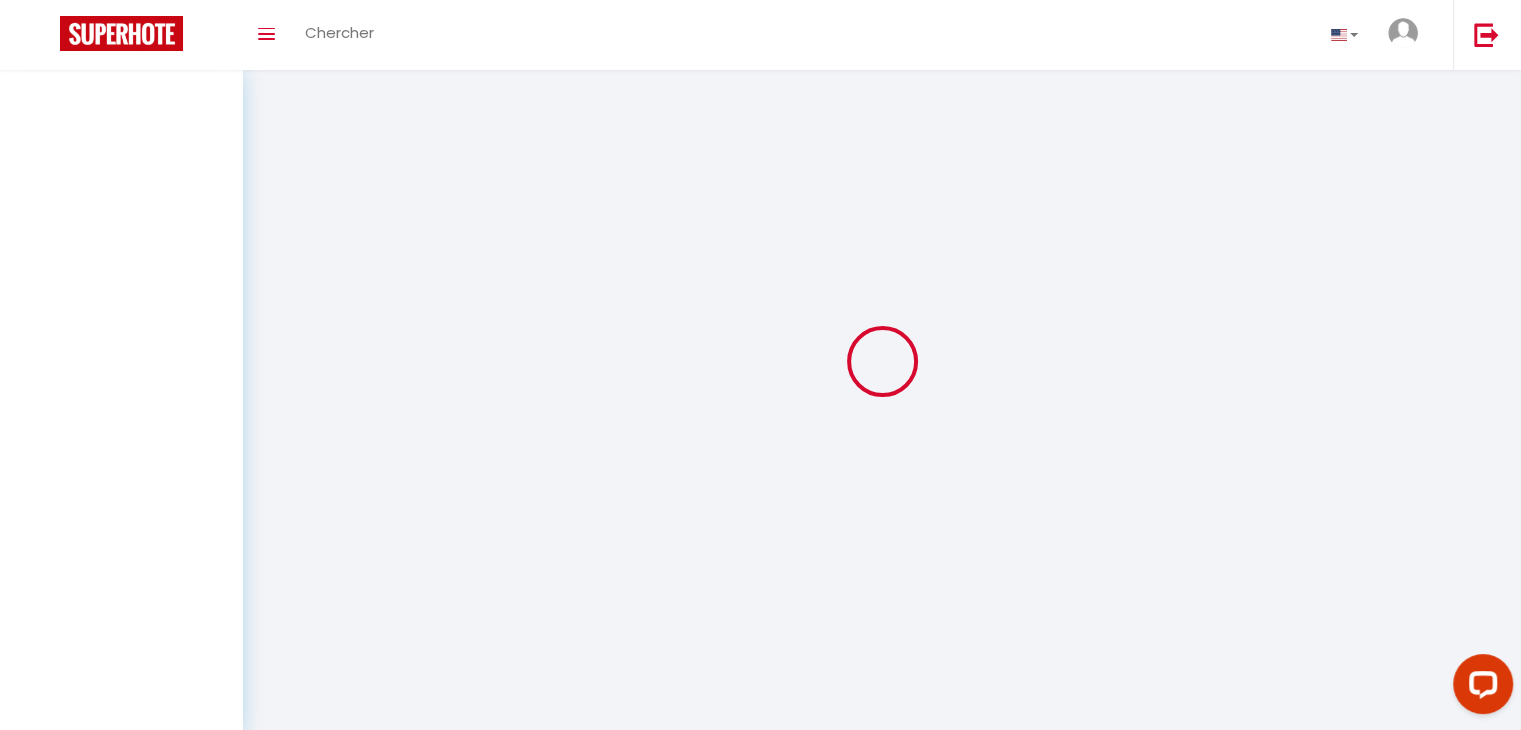 scroll, scrollTop: 0, scrollLeft: 0, axis: both 